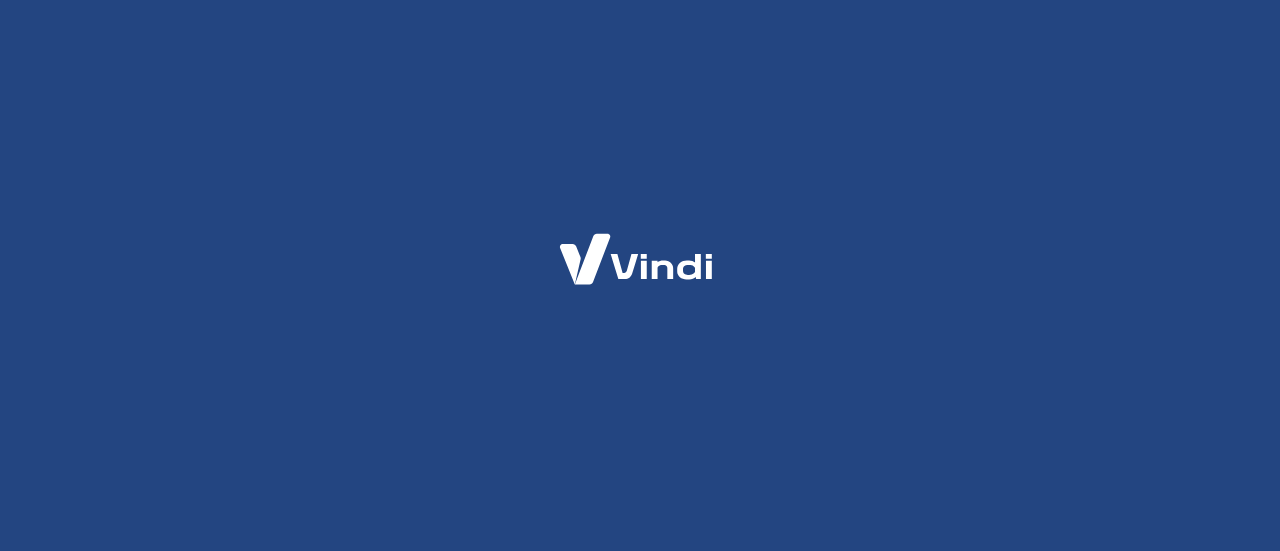 scroll, scrollTop: 0, scrollLeft: 0, axis: both 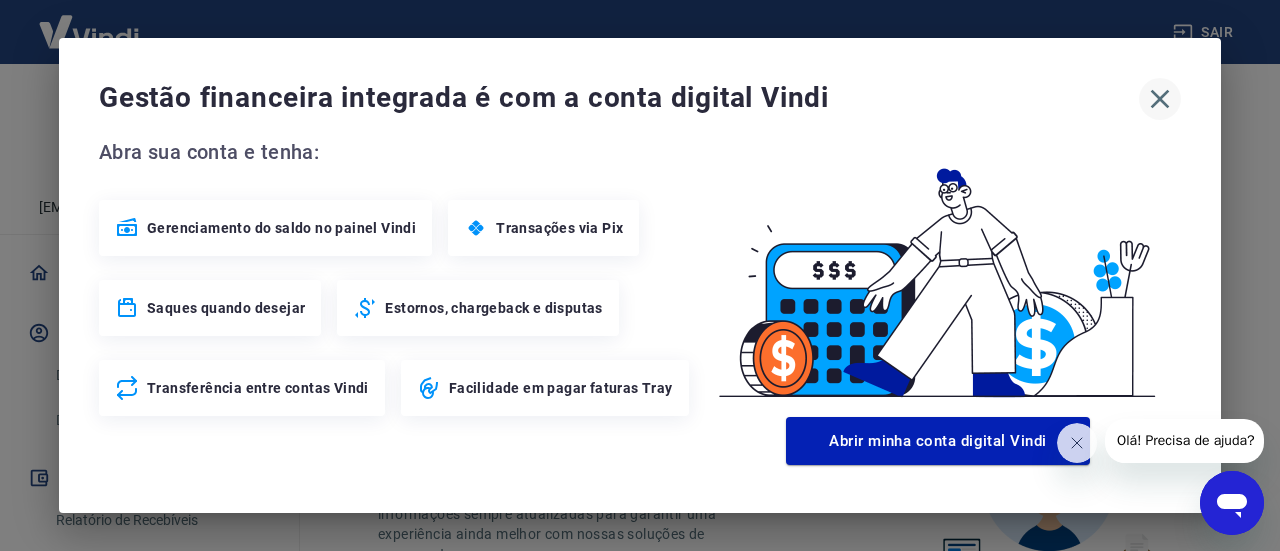 click 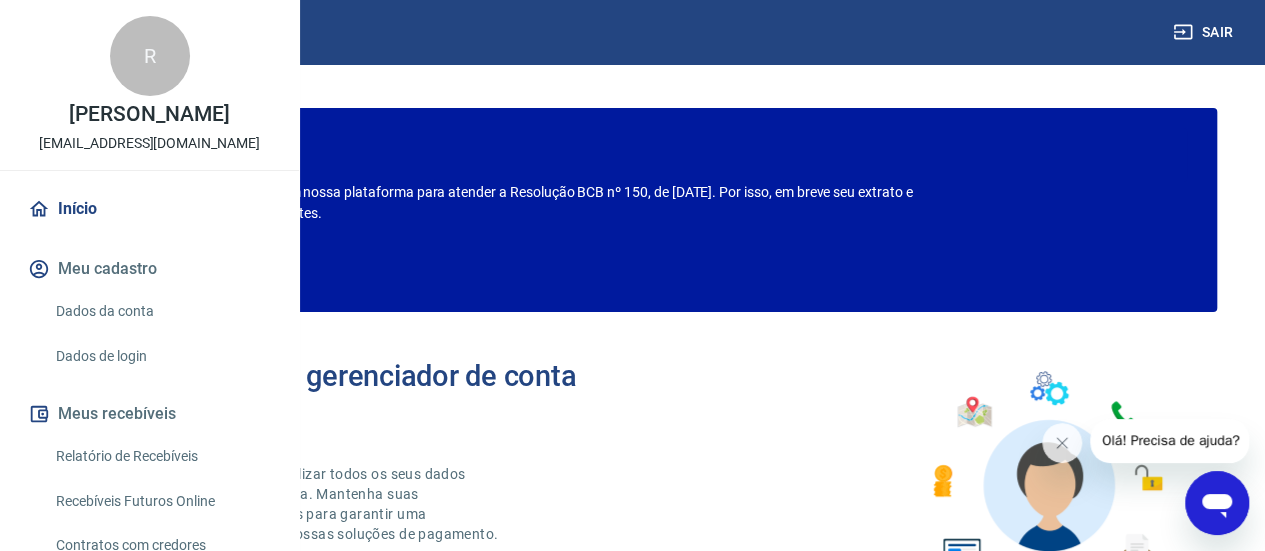 click on "Confira o que muda" at bounding box center (171, 268) 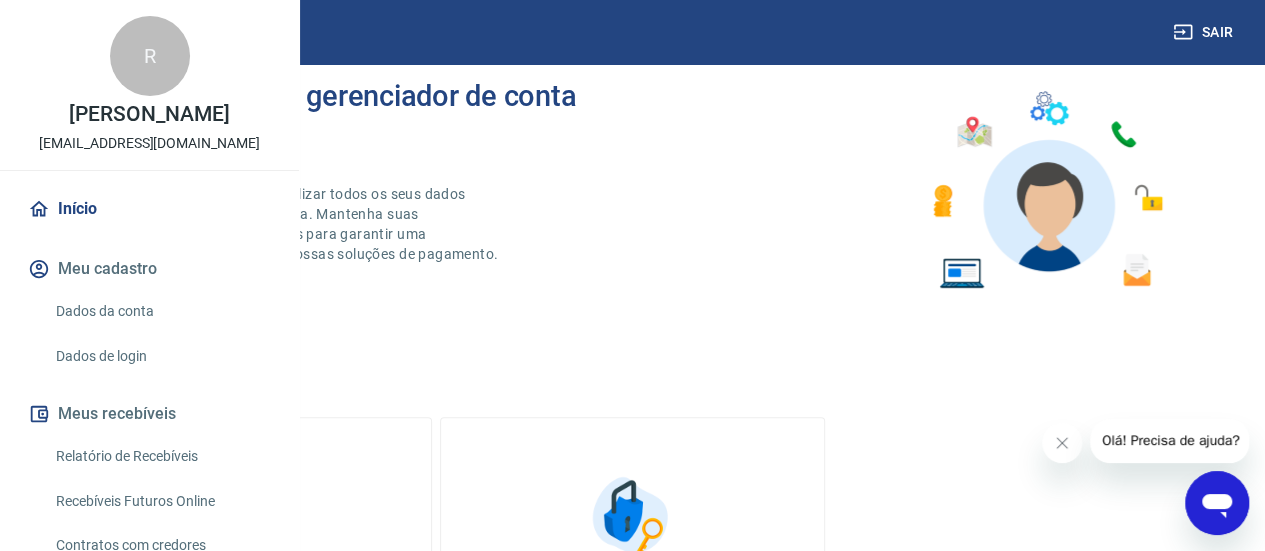 scroll, scrollTop: 0, scrollLeft: 0, axis: both 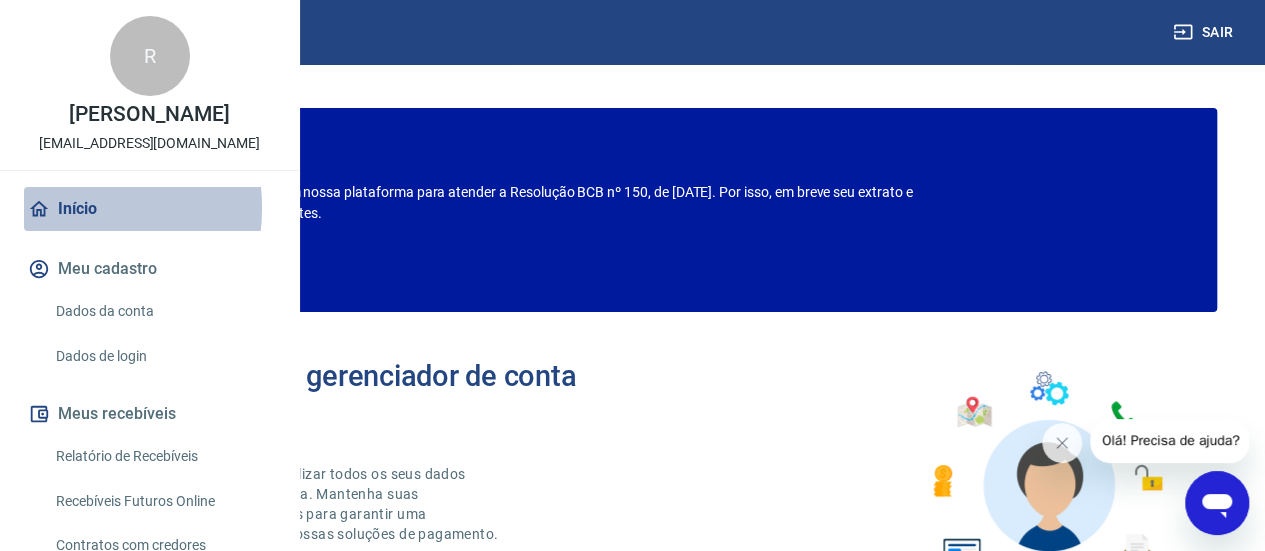 click on "Início" at bounding box center [149, 209] 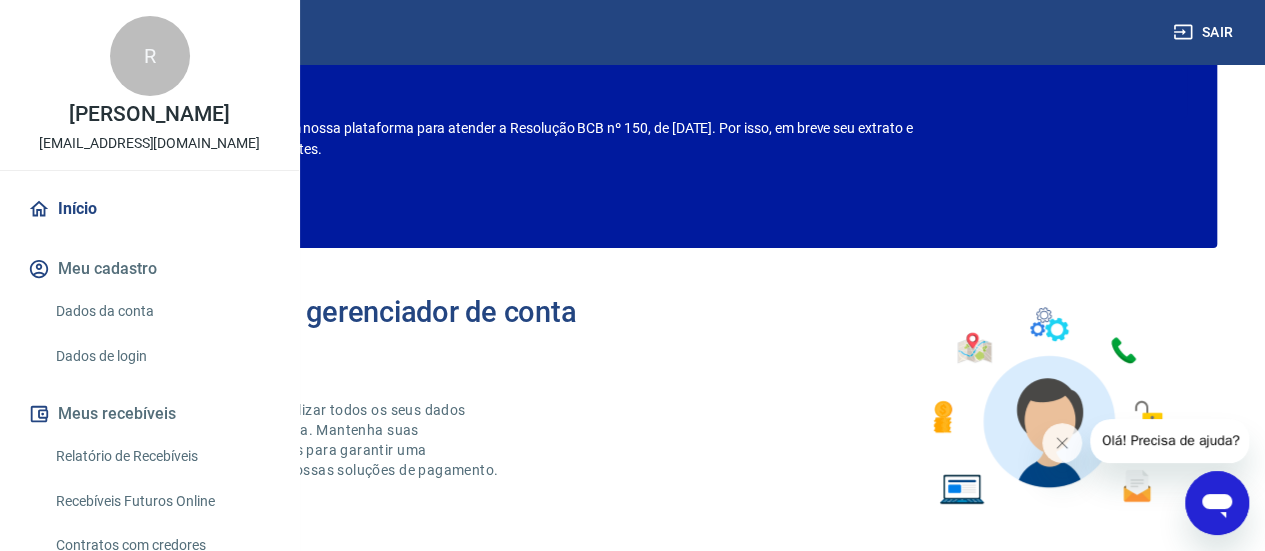 scroll, scrollTop: 0, scrollLeft: 0, axis: both 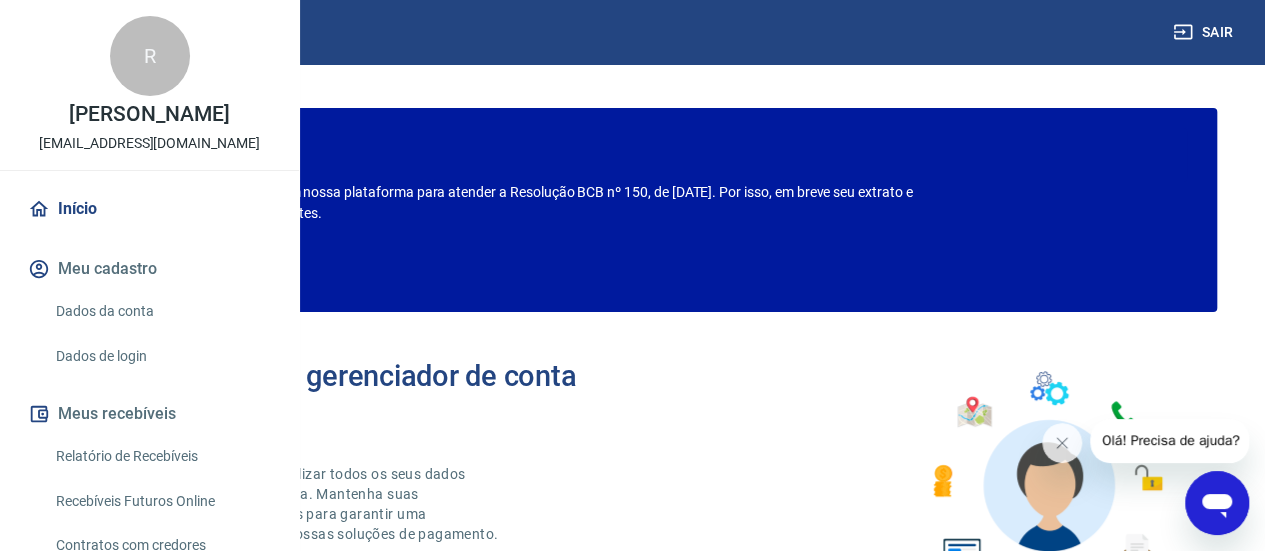 click 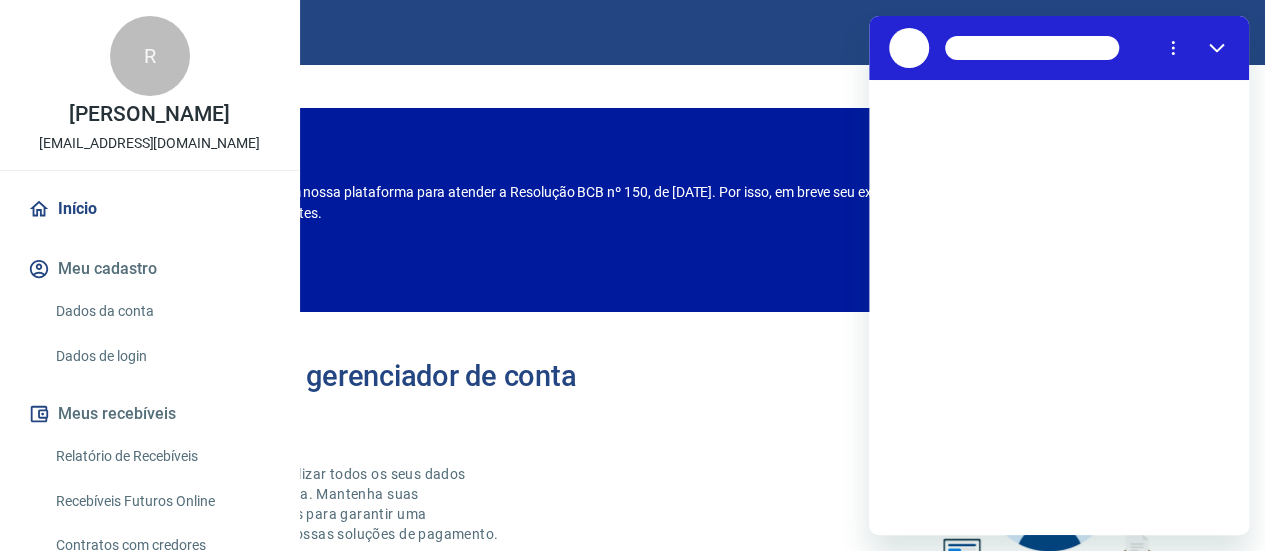 scroll, scrollTop: 0, scrollLeft: 0, axis: both 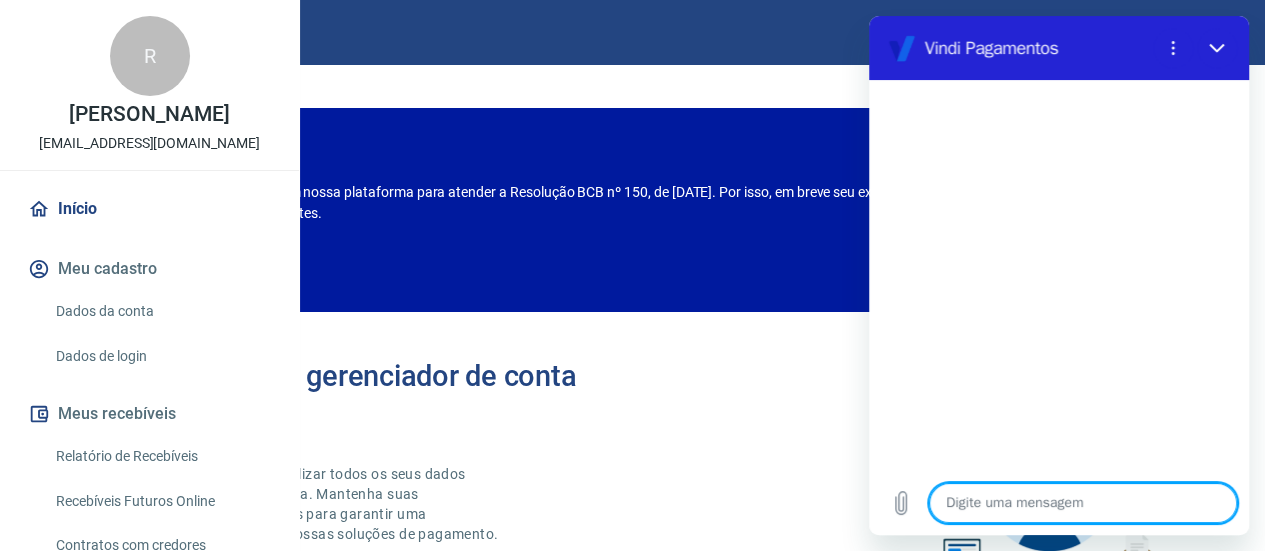 click at bounding box center (1083, 503) 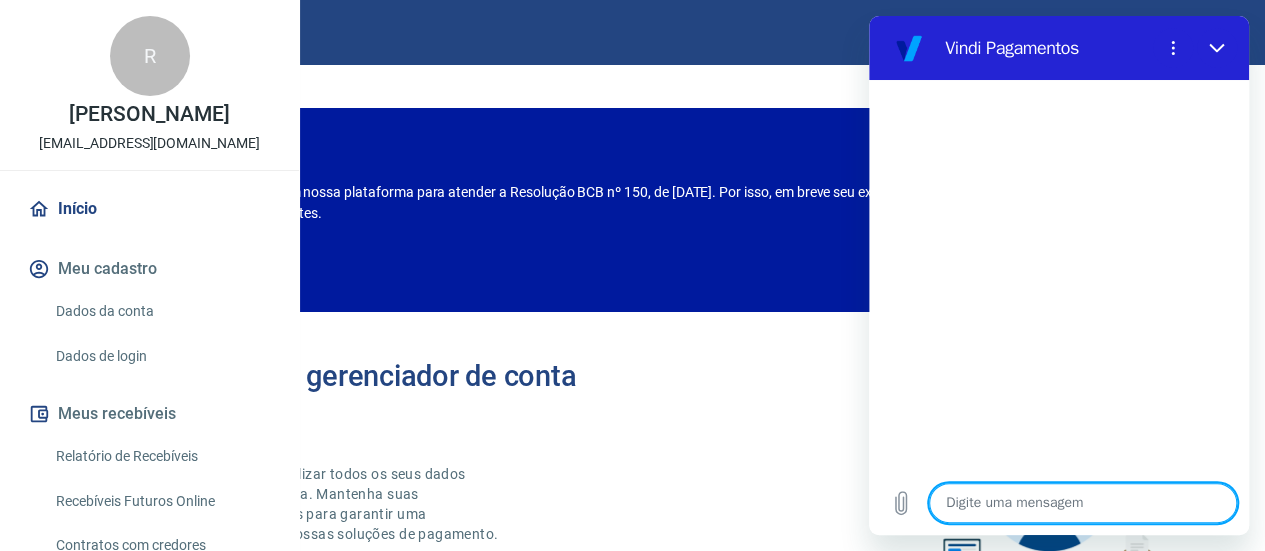 type on "B" 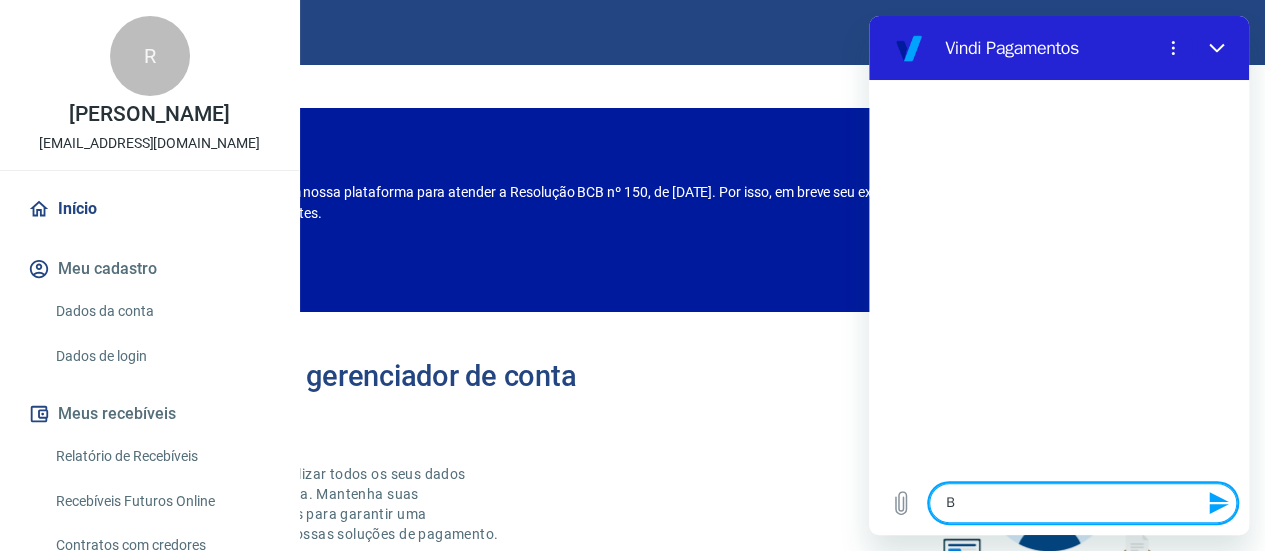 type on "Bo" 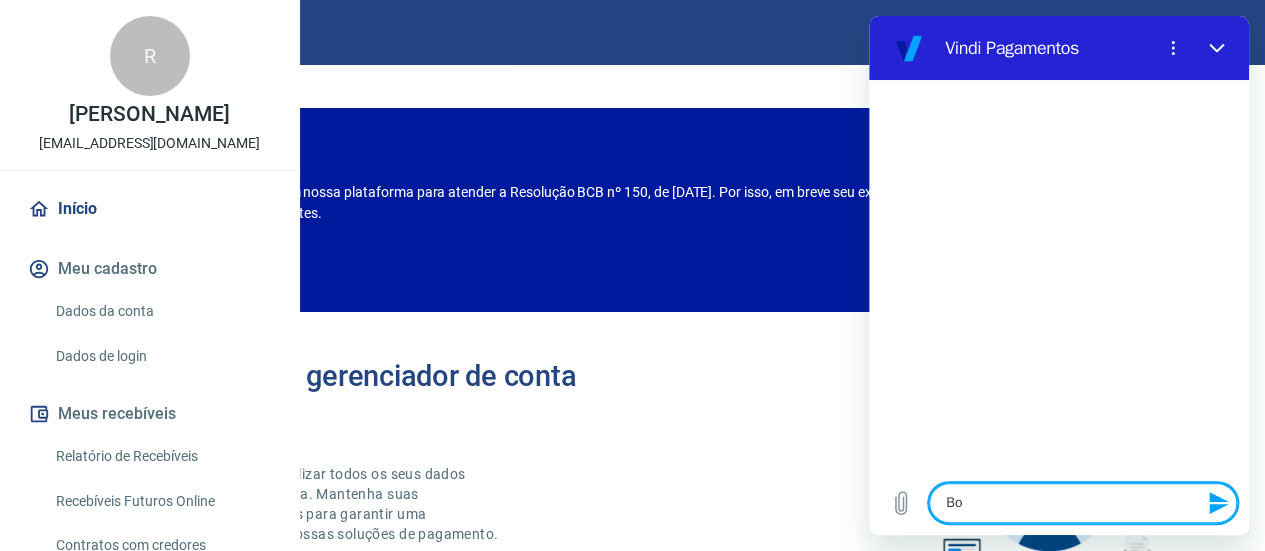 type on "Boa" 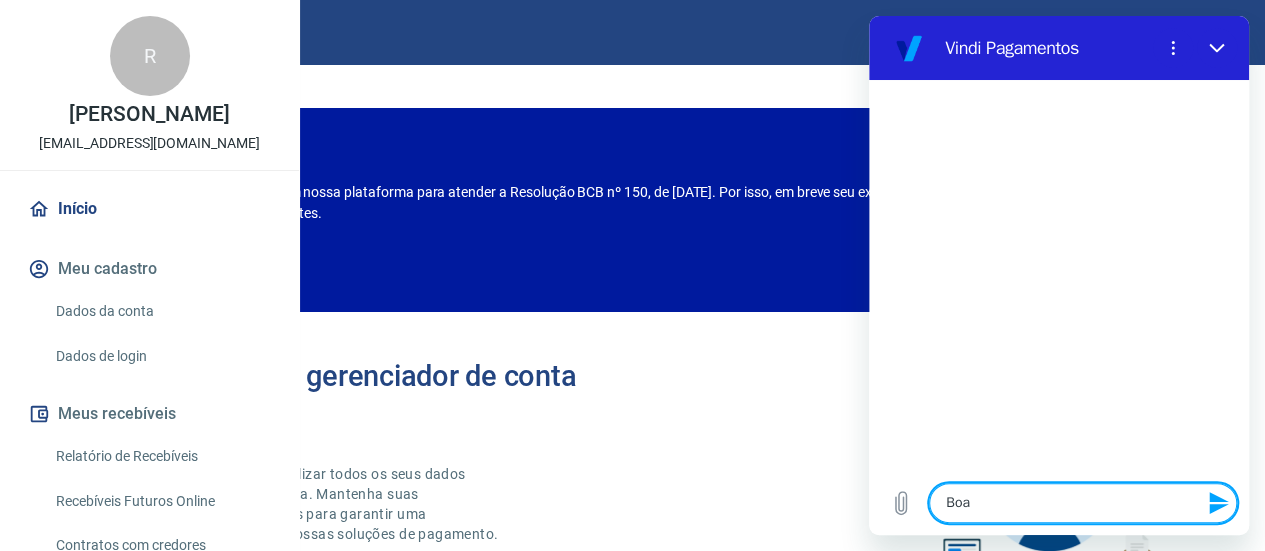 type on "Boa" 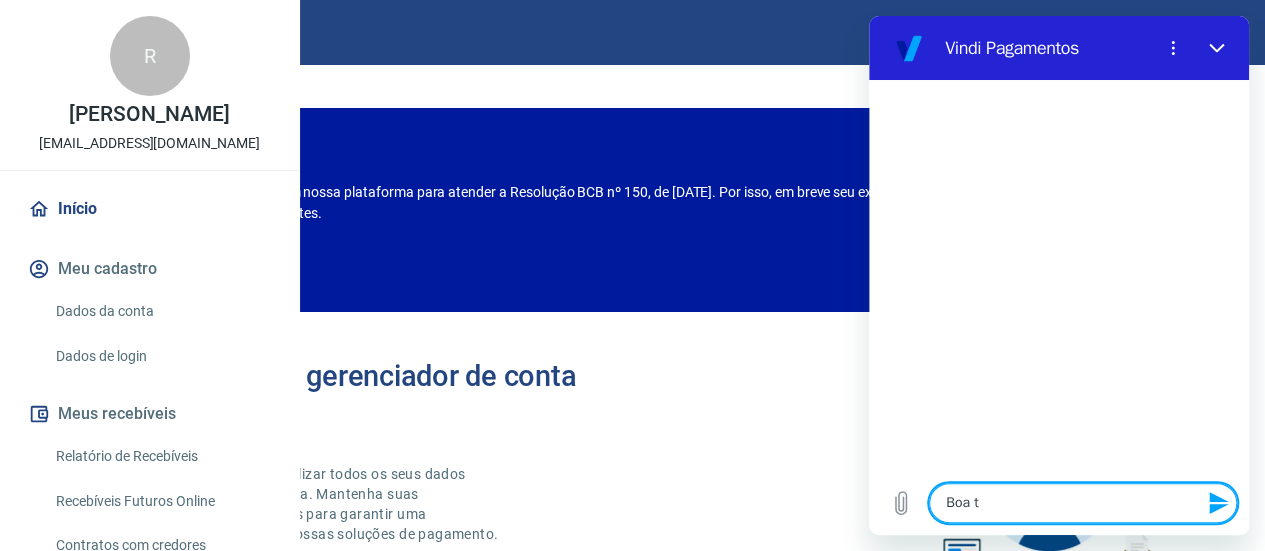 type on "Boa ta" 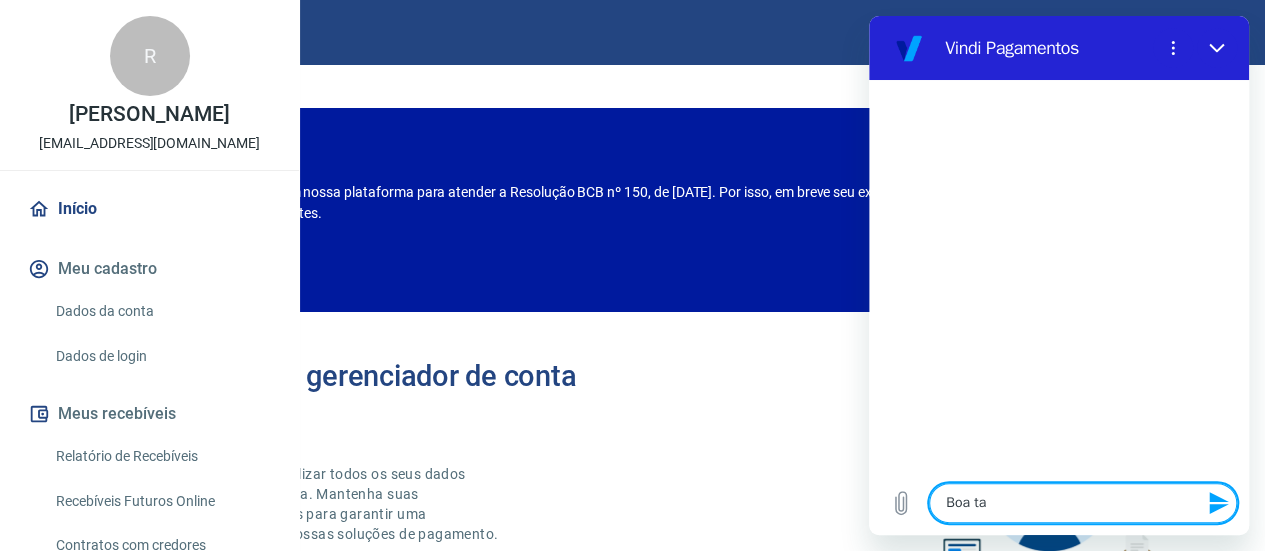type on "Boa tar" 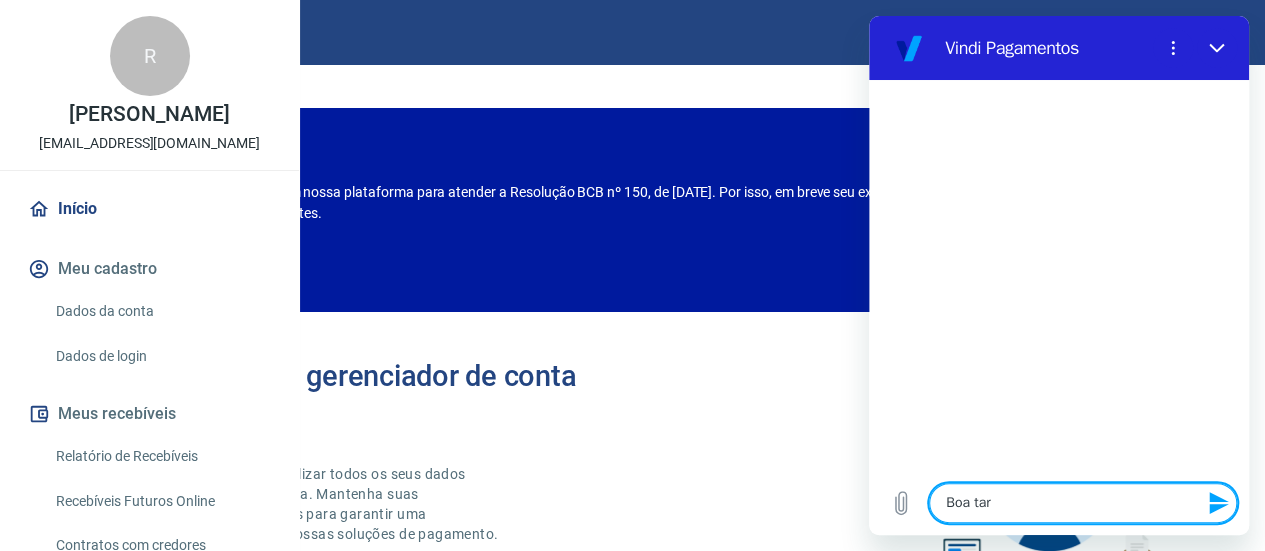type on "Boa tard" 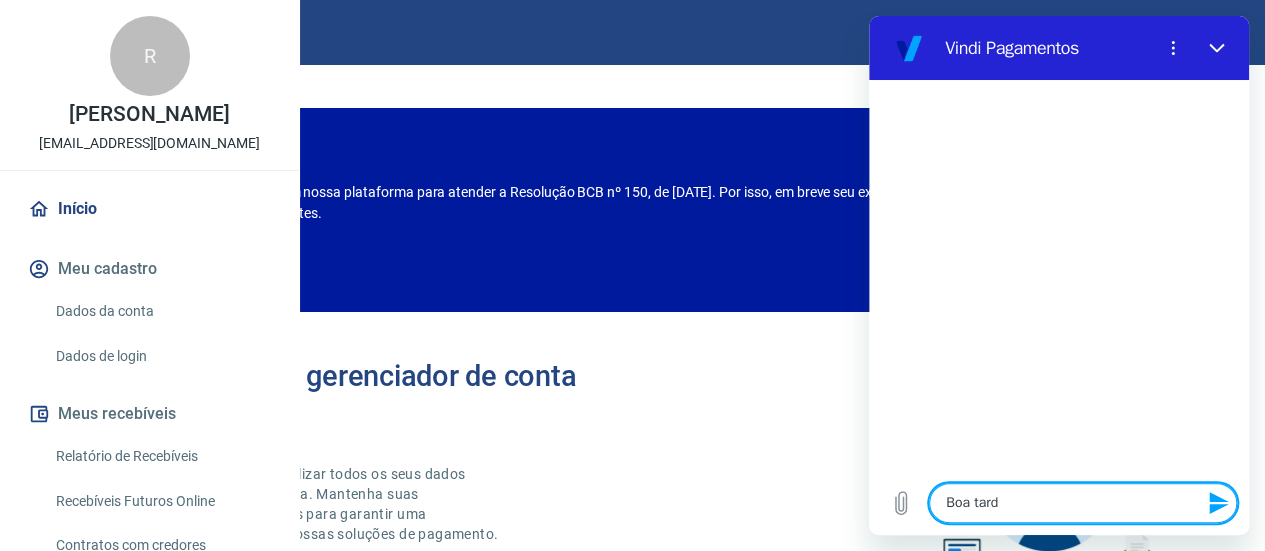 type on "Boa tarde" 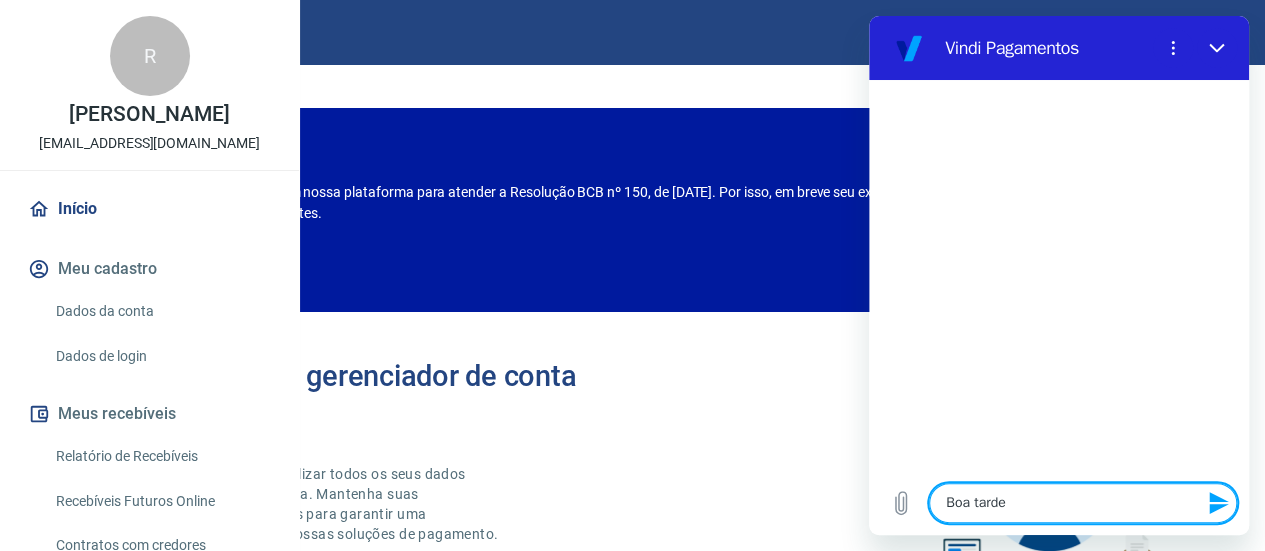 type 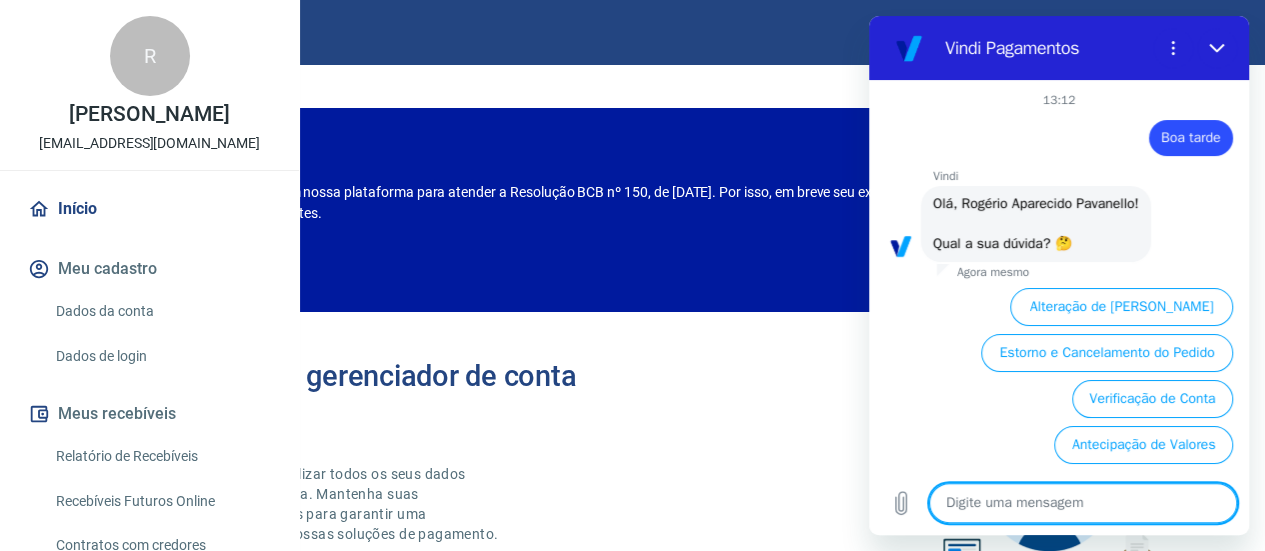 scroll, scrollTop: 131, scrollLeft: 0, axis: vertical 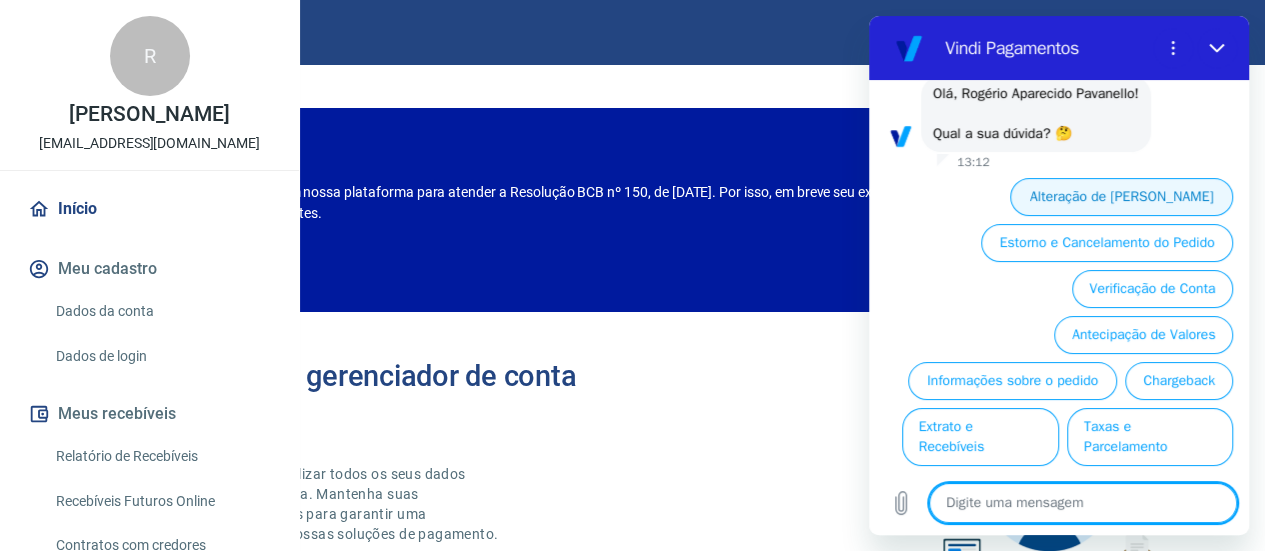 click on "Alteração de Dados Cadastrais" at bounding box center (1121, 197) 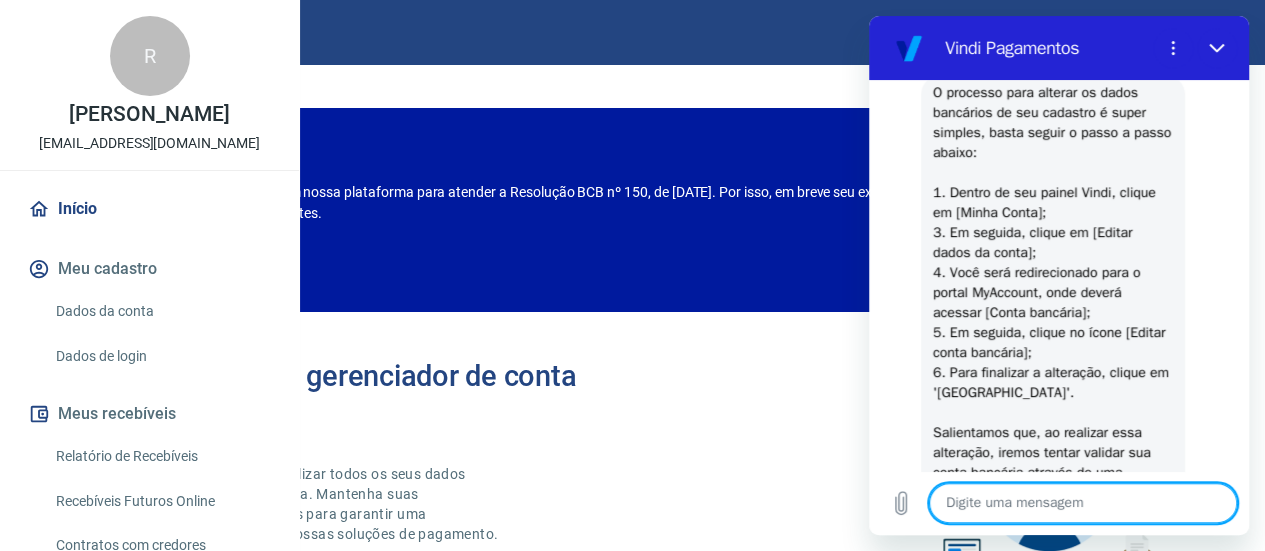 scroll, scrollTop: 251, scrollLeft: 0, axis: vertical 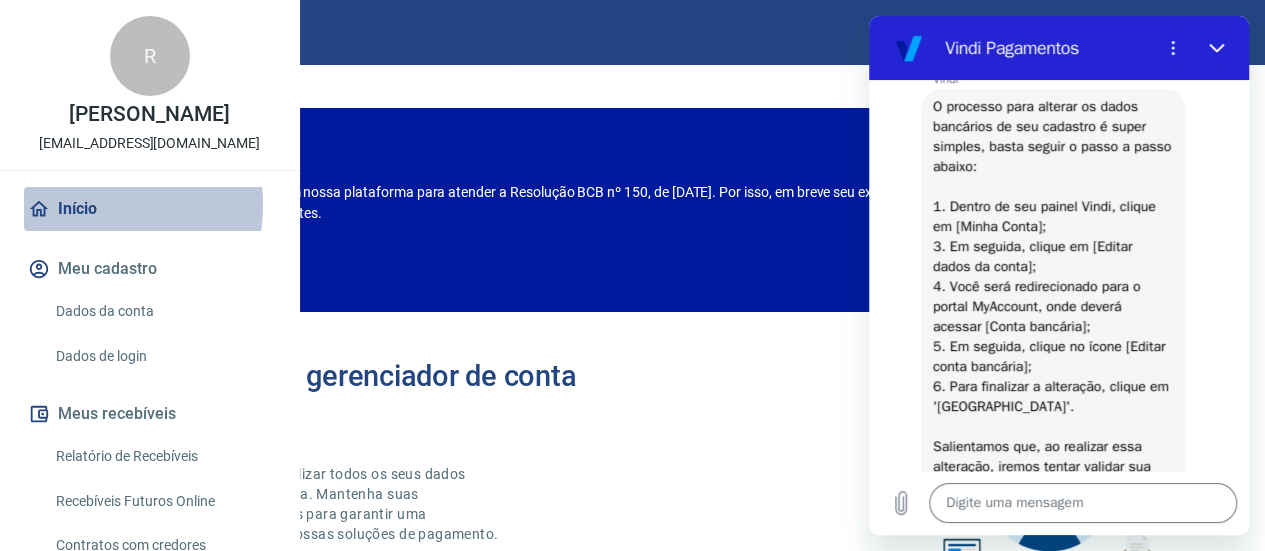 click on "Início" at bounding box center [149, 209] 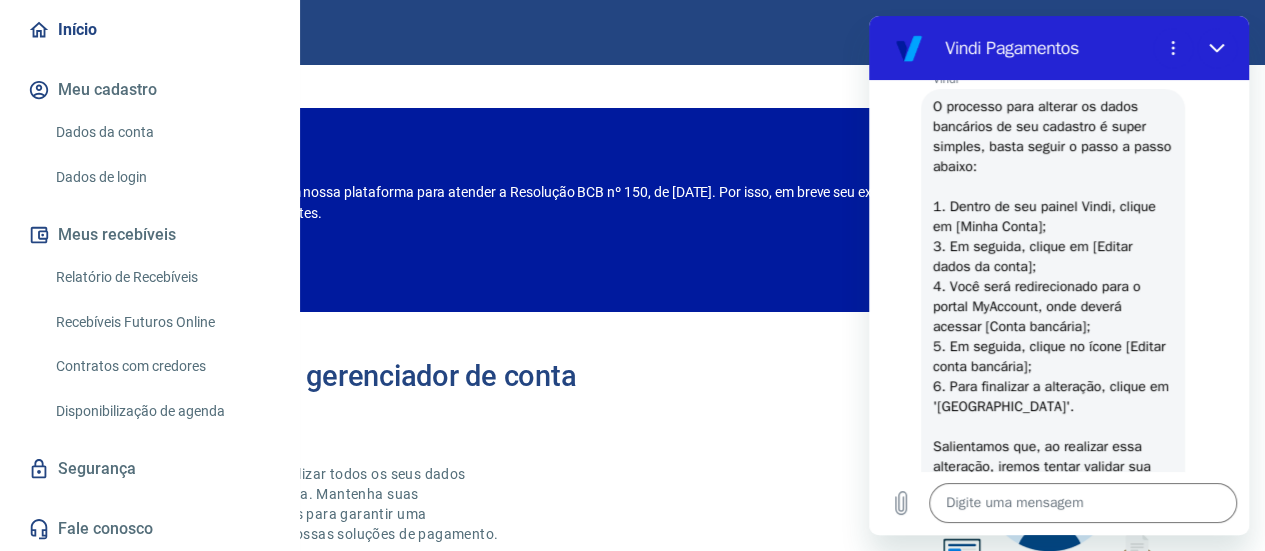 scroll, scrollTop: 263, scrollLeft: 0, axis: vertical 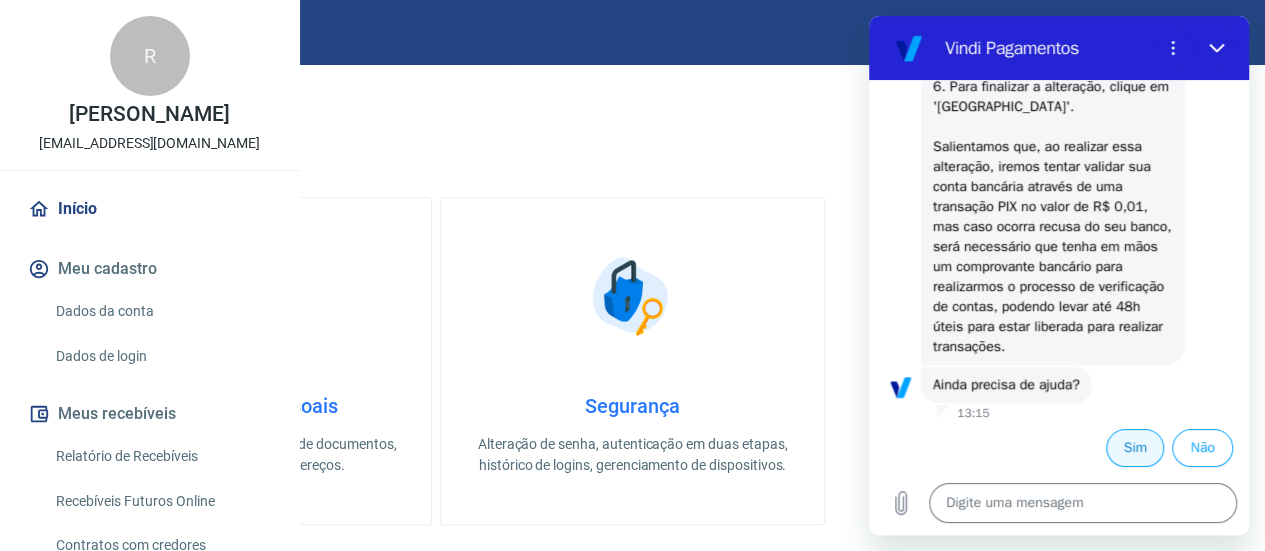 click on "Sim" at bounding box center [1135, 448] 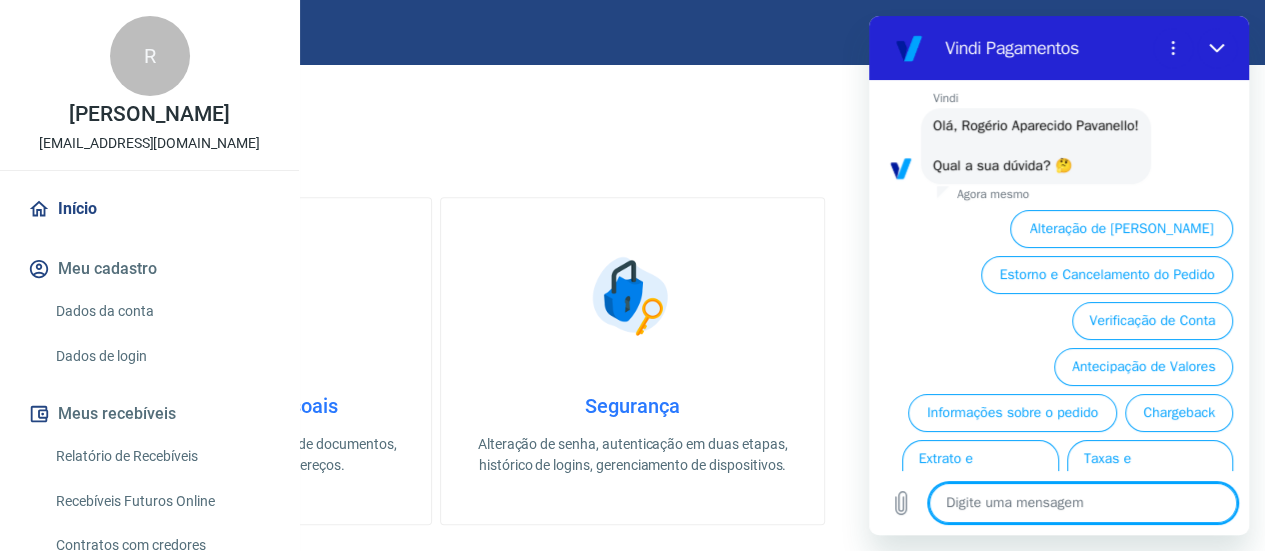 scroll, scrollTop: 977, scrollLeft: 0, axis: vertical 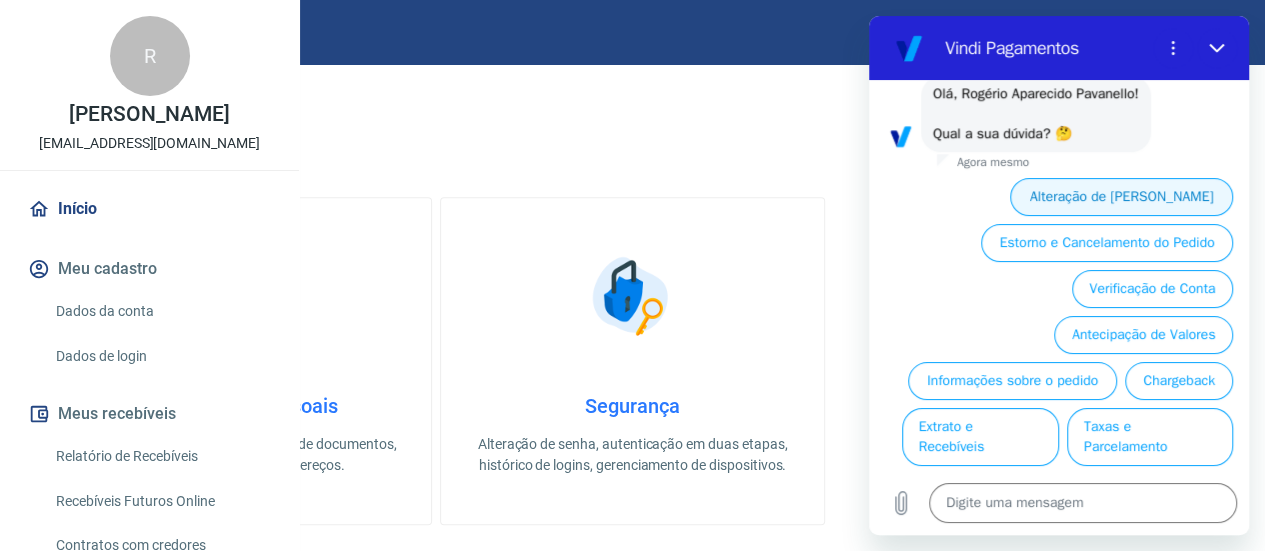 click on "Alteração de Dados Cadastrais" at bounding box center [1121, 197] 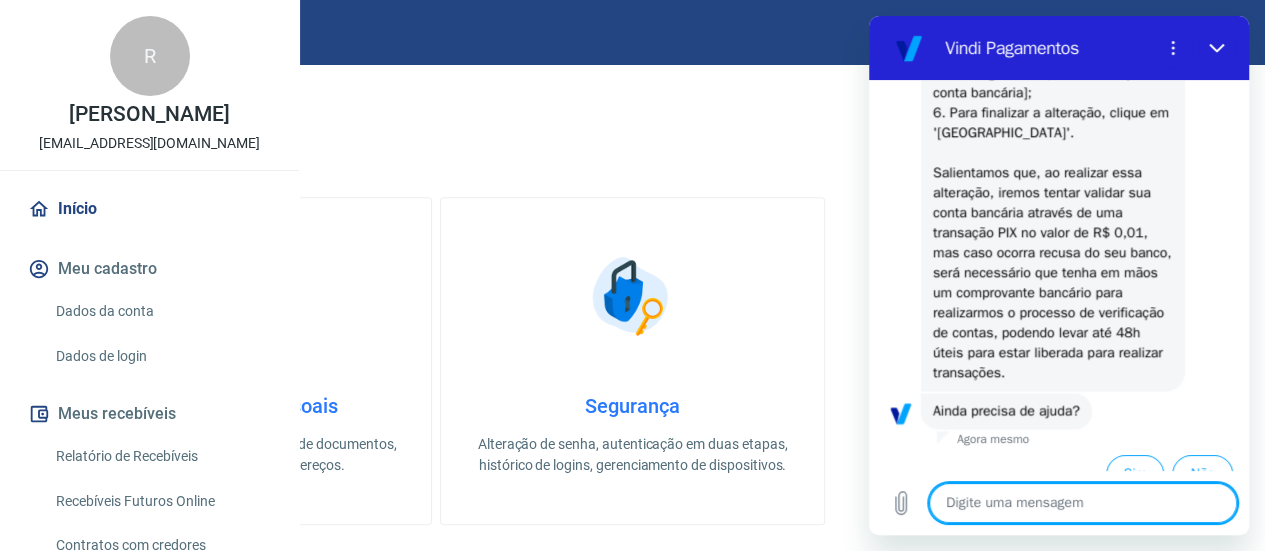 scroll, scrollTop: 1397, scrollLeft: 0, axis: vertical 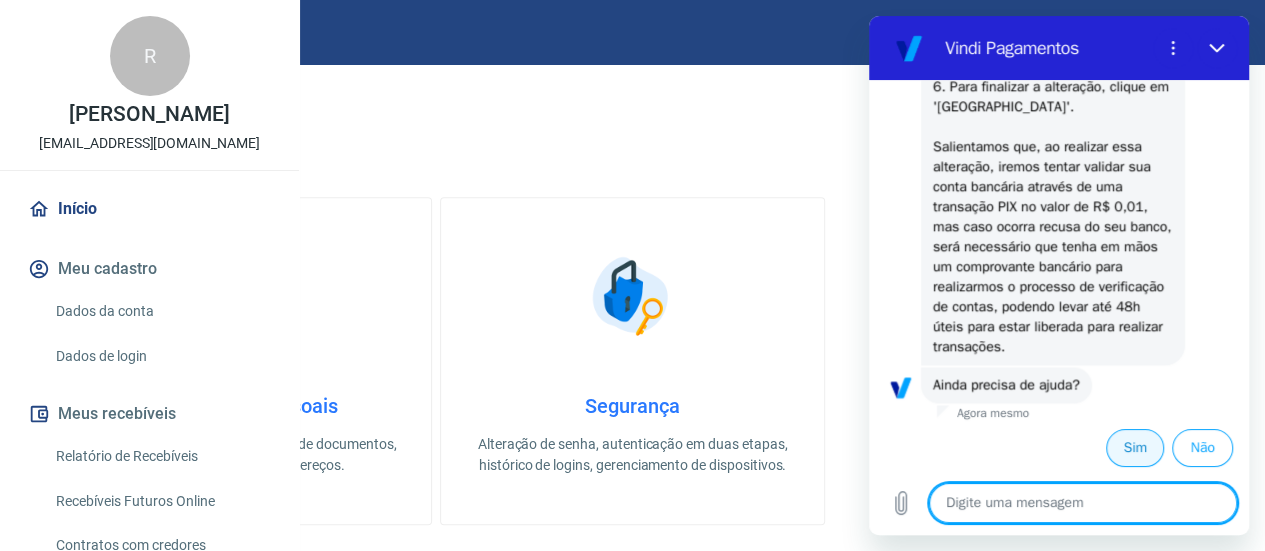 click on "Sim" at bounding box center (1135, 448) 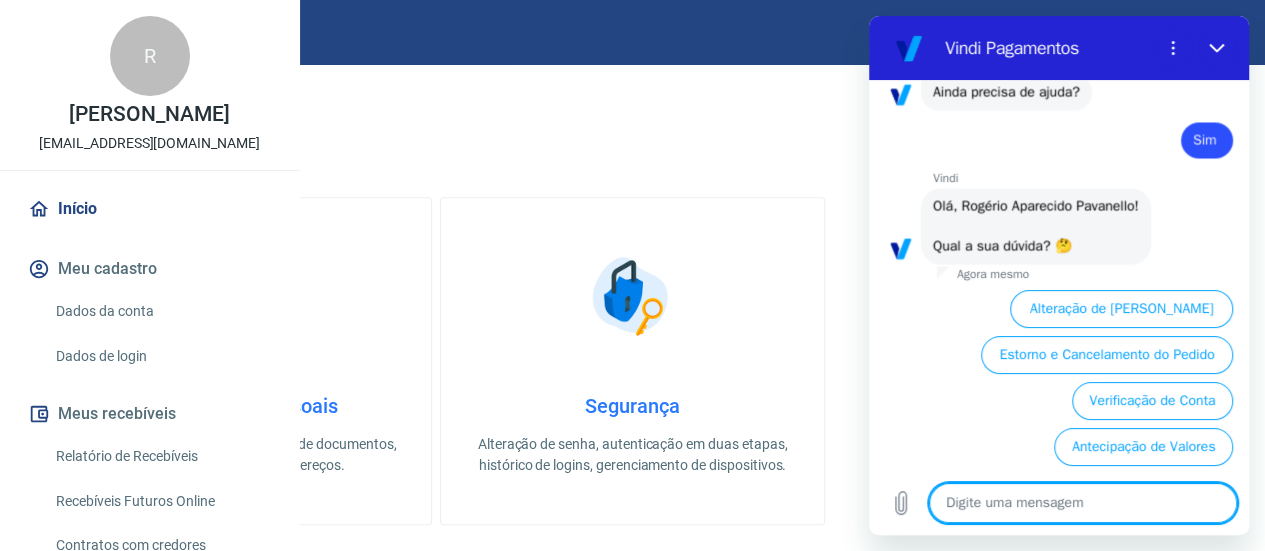 scroll, scrollTop: 1823, scrollLeft: 0, axis: vertical 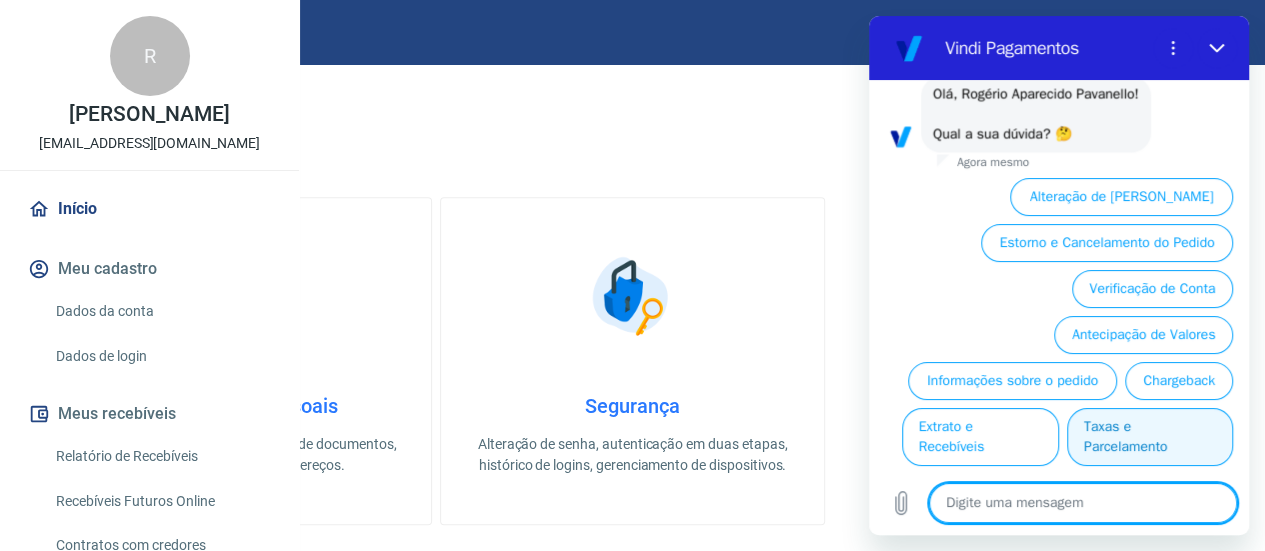 click on "Taxas e Parcelamento" at bounding box center (1150, 437) 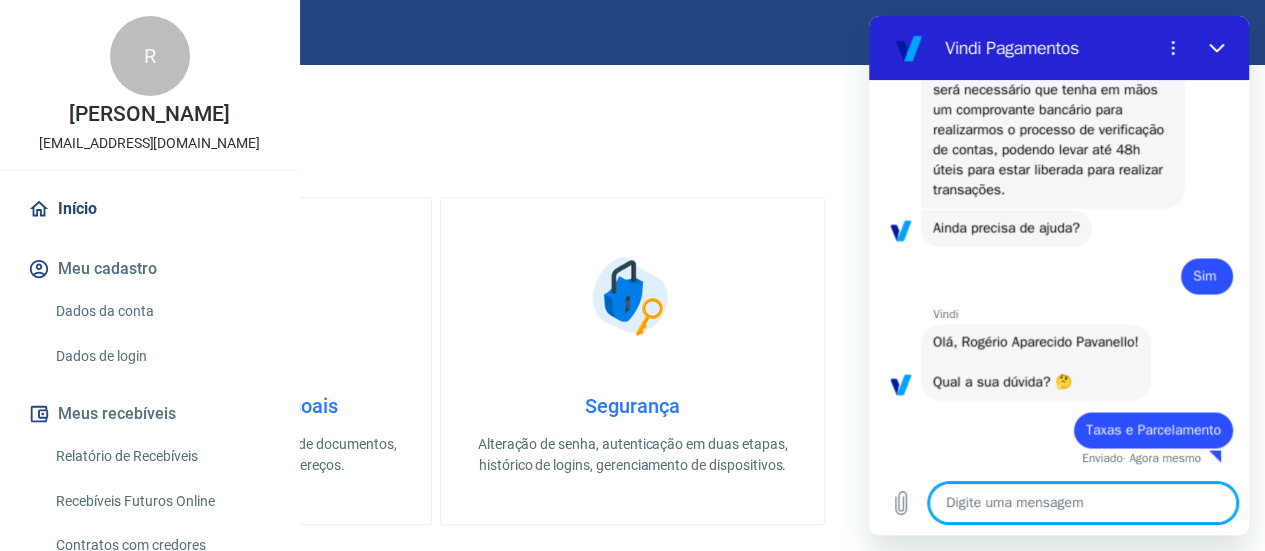 type on "x" 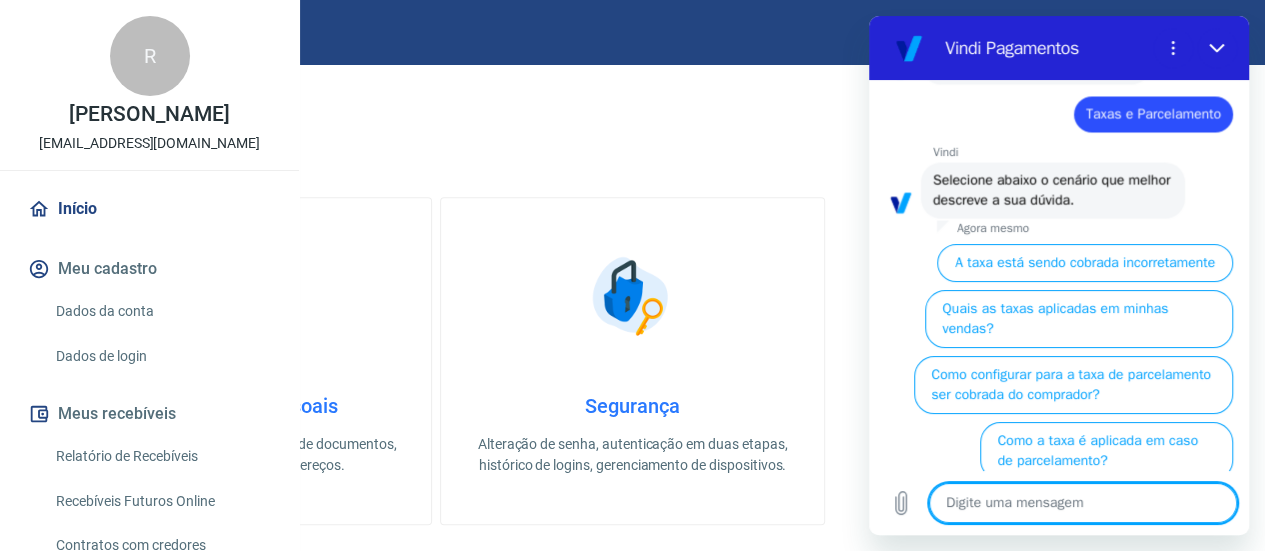 scroll, scrollTop: 1906, scrollLeft: 0, axis: vertical 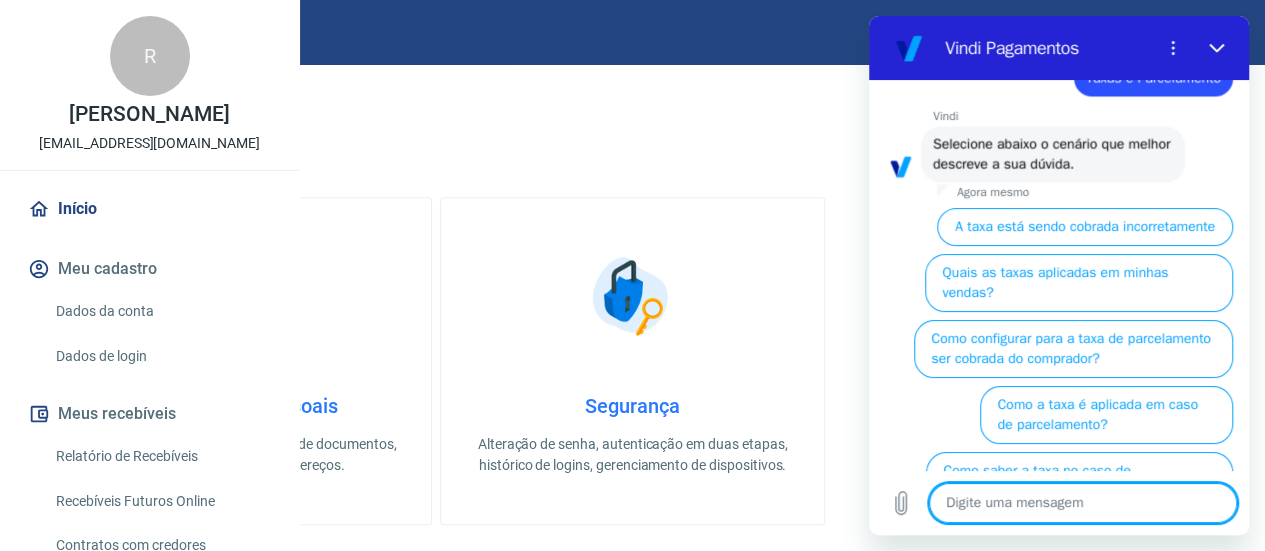 click at bounding box center (1083, 503) 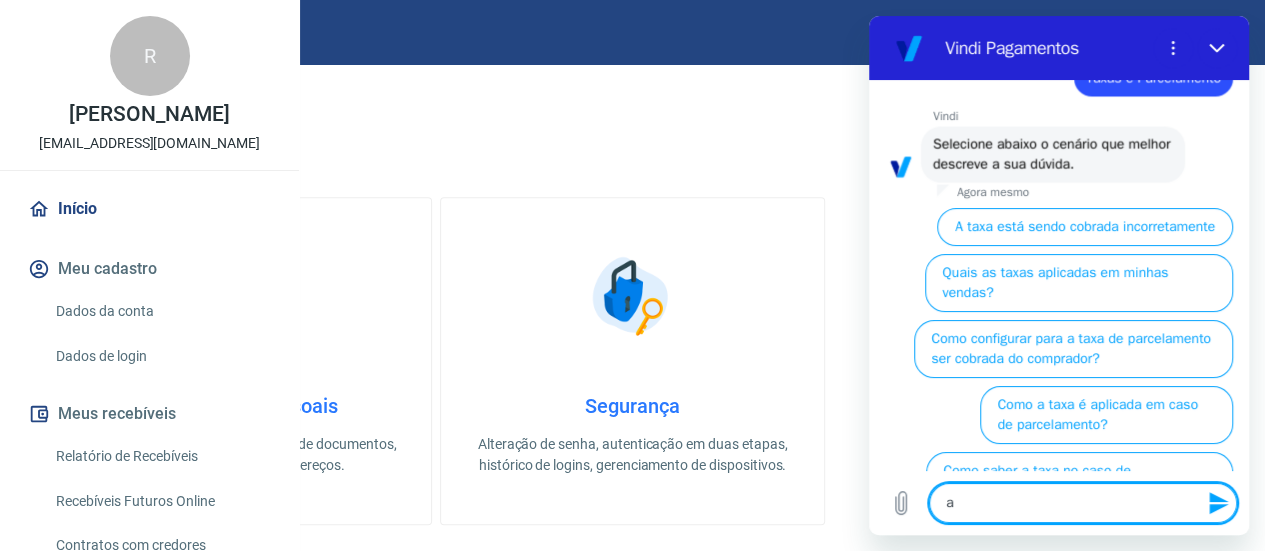 type on "at" 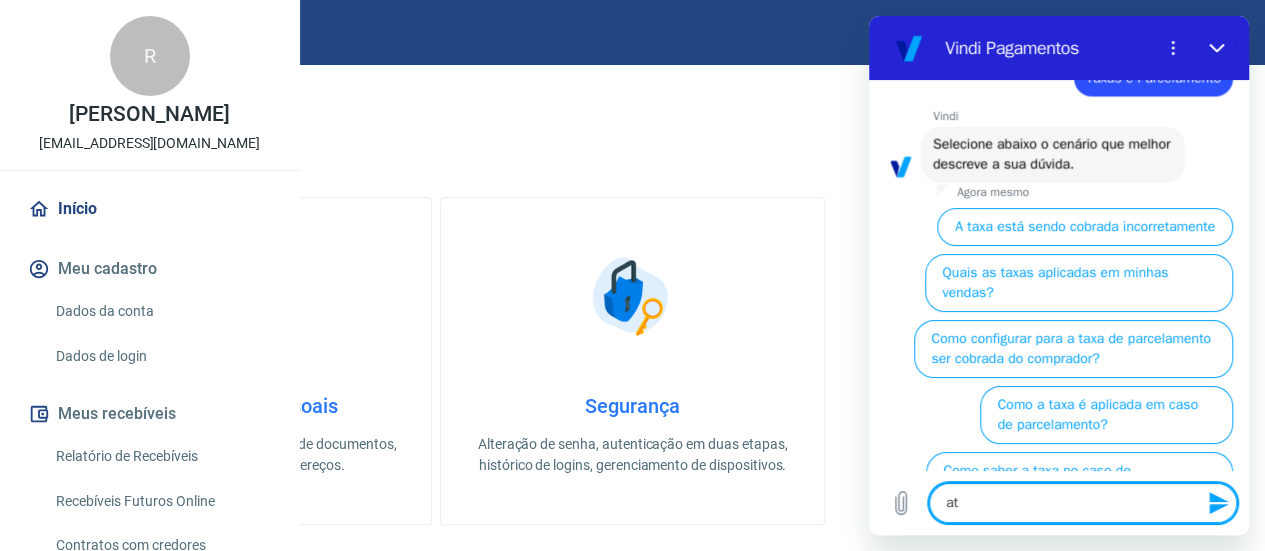 type on "ate" 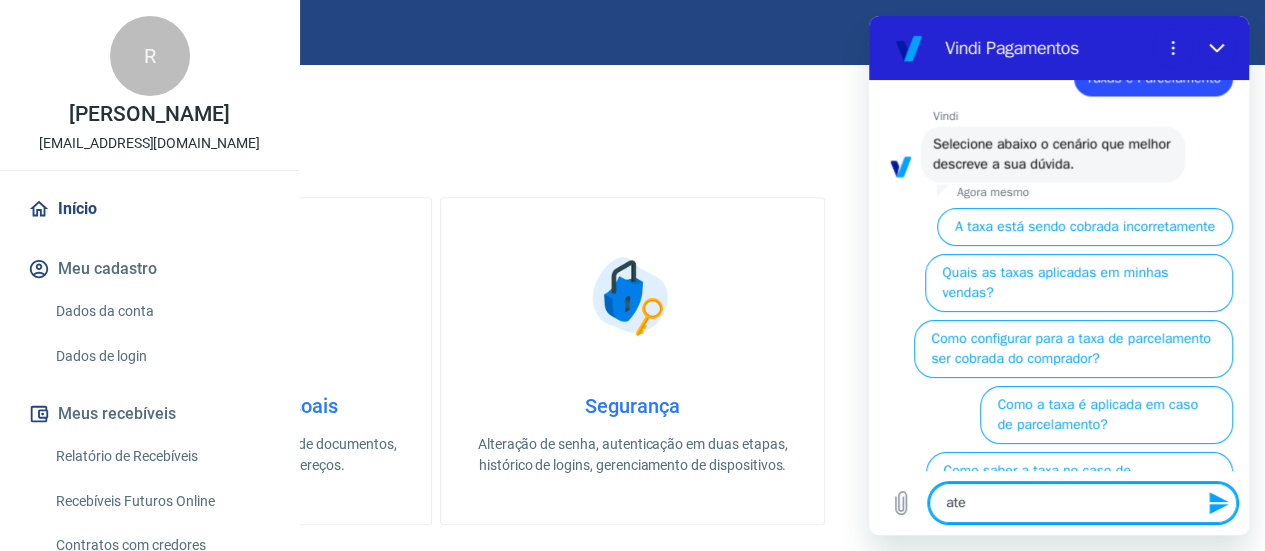 type on "aten" 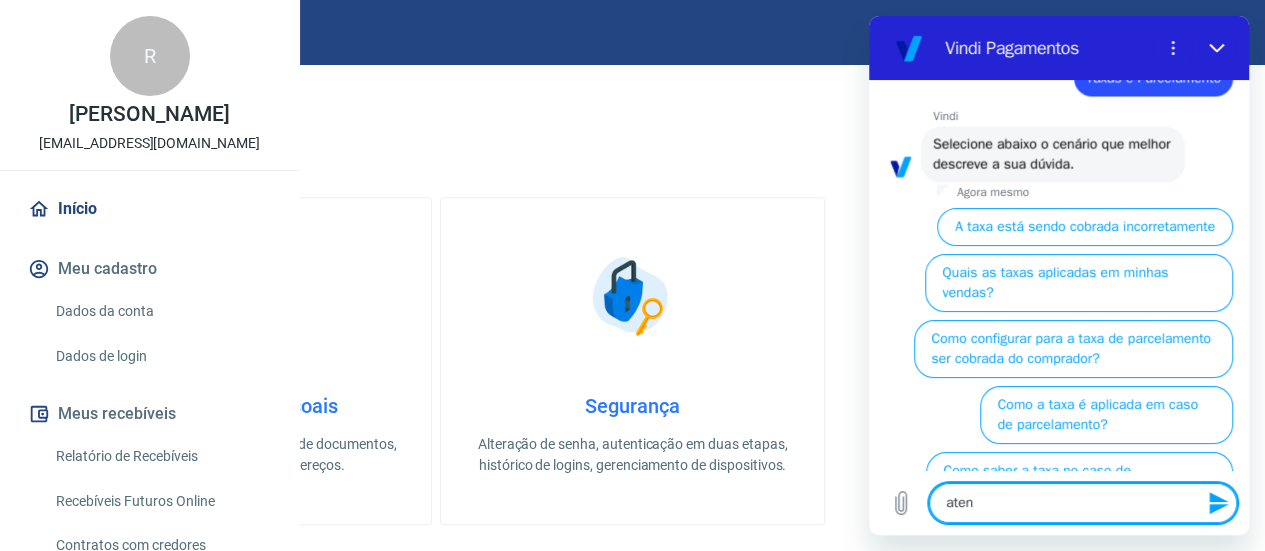 type on "atend" 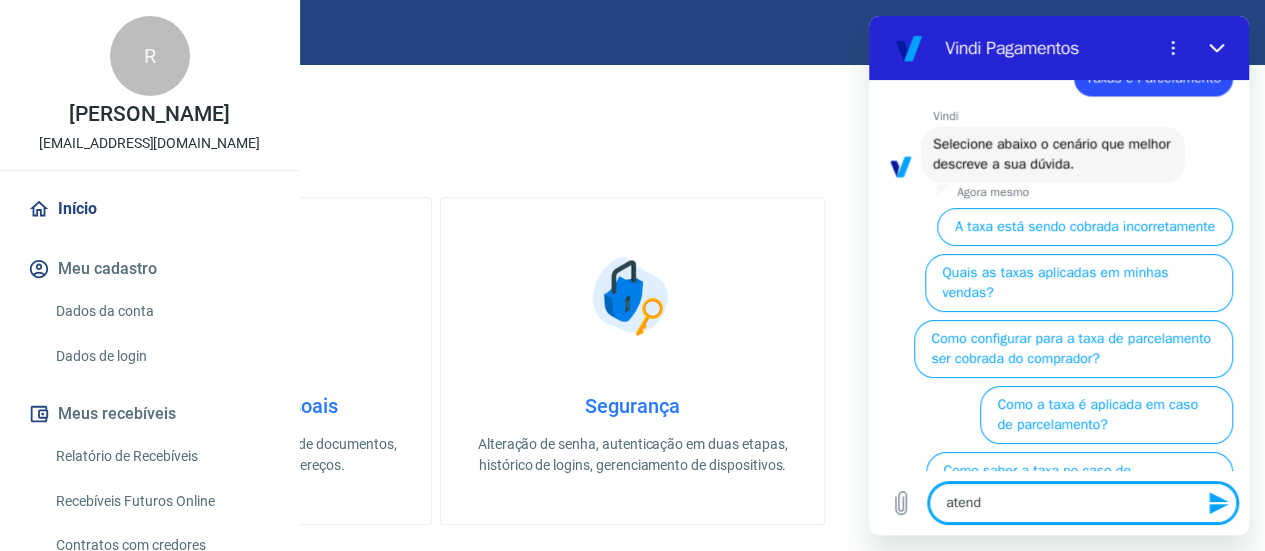 type on "atende" 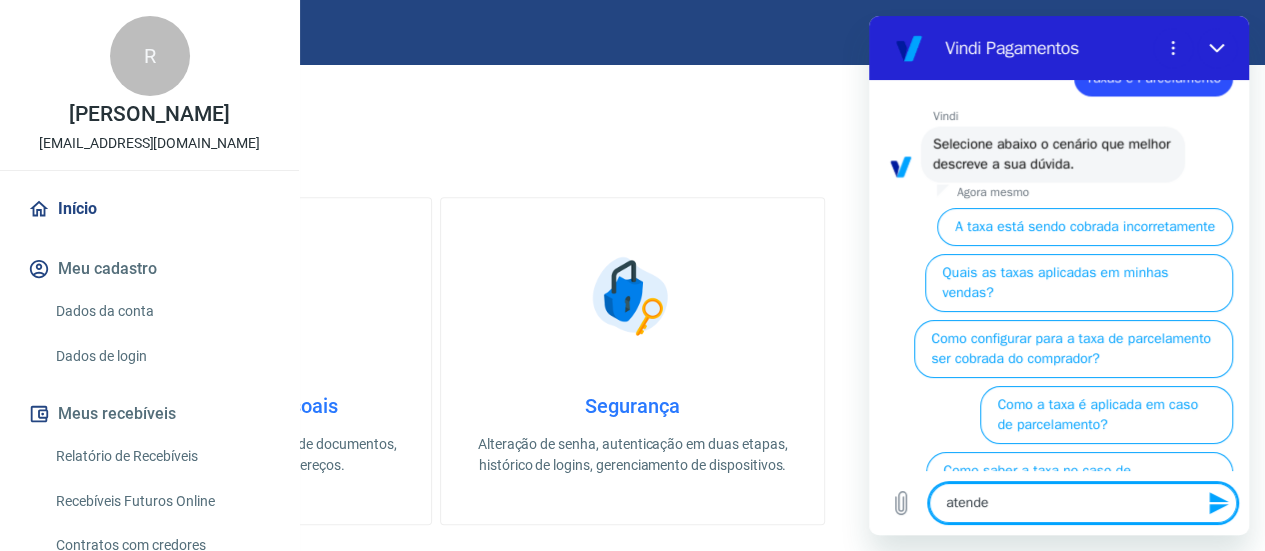 type on "atenden" 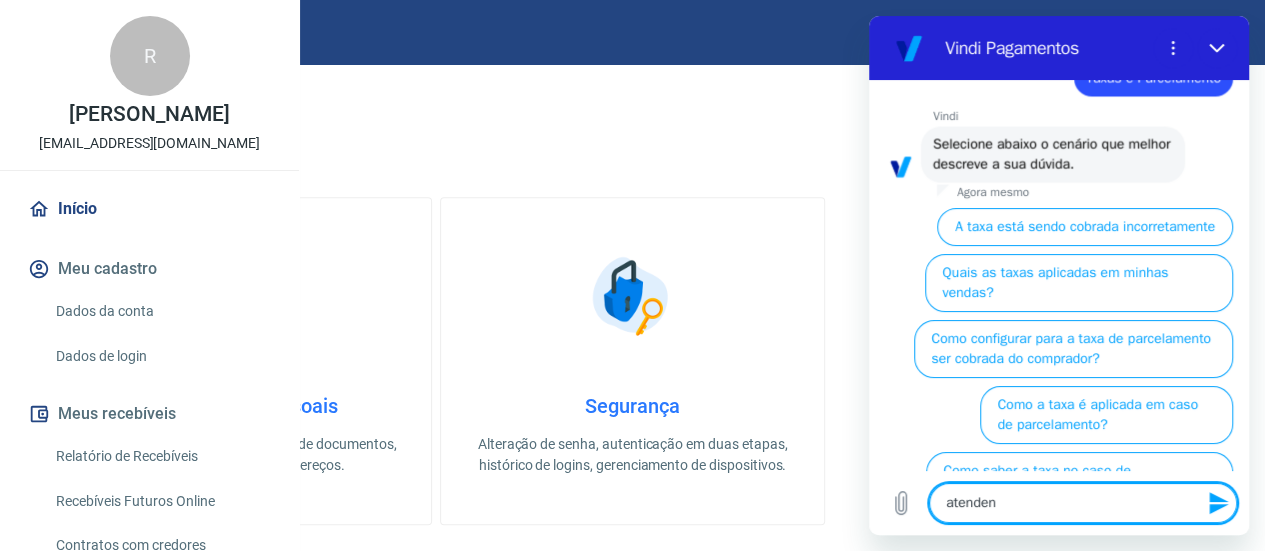 type on "atendent" 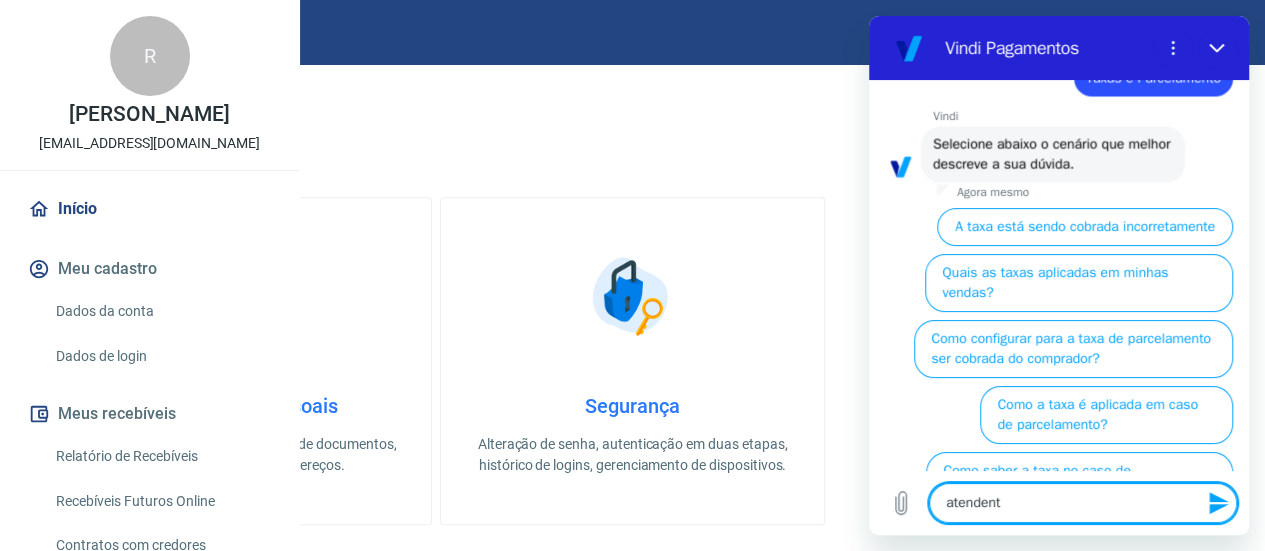 type on "atendente" 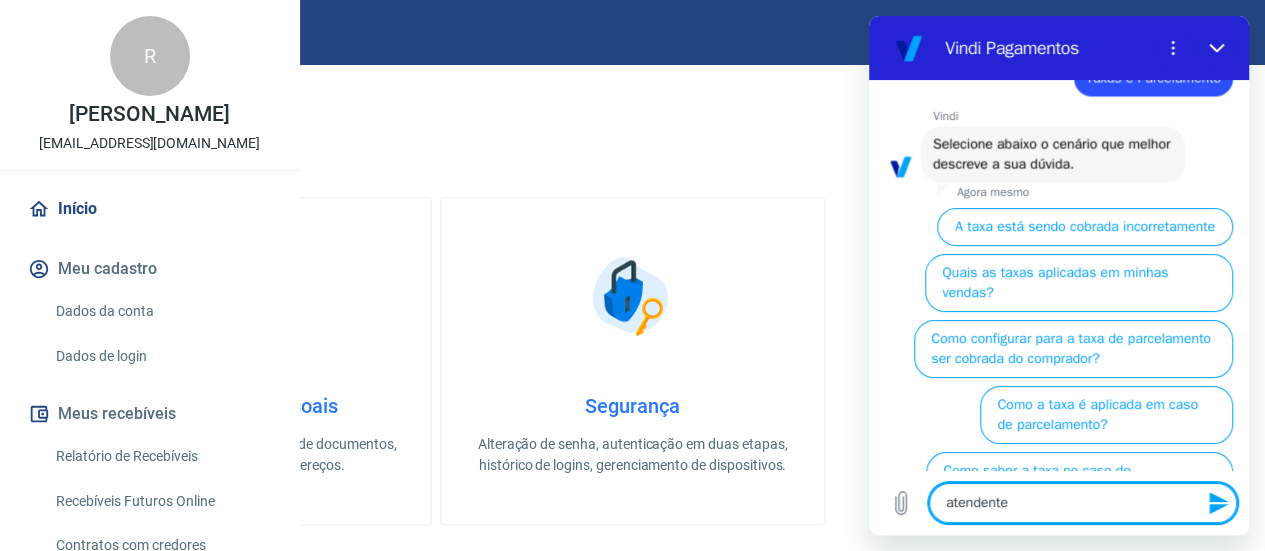 type 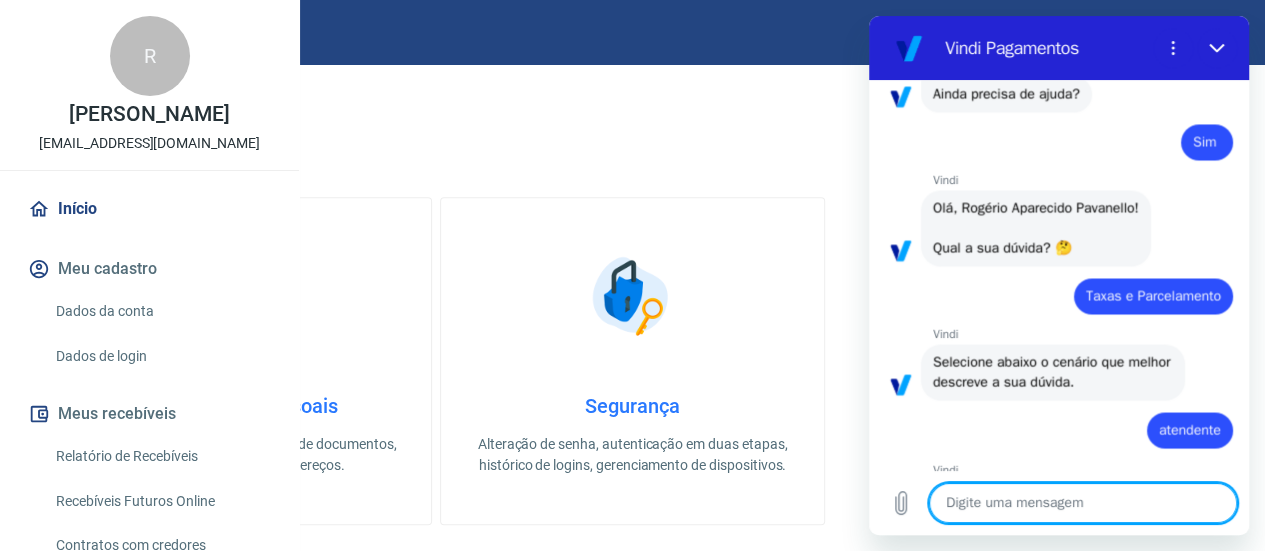 type on "x" 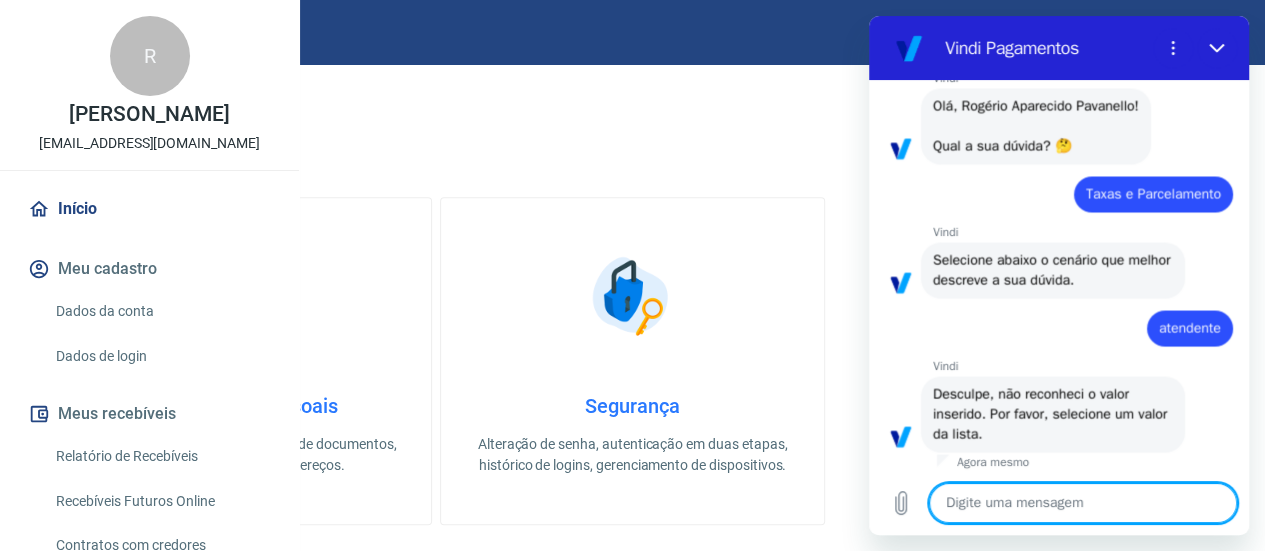 scroll, scrollTop: 1794, scrollLeft: 0, axis: vertical 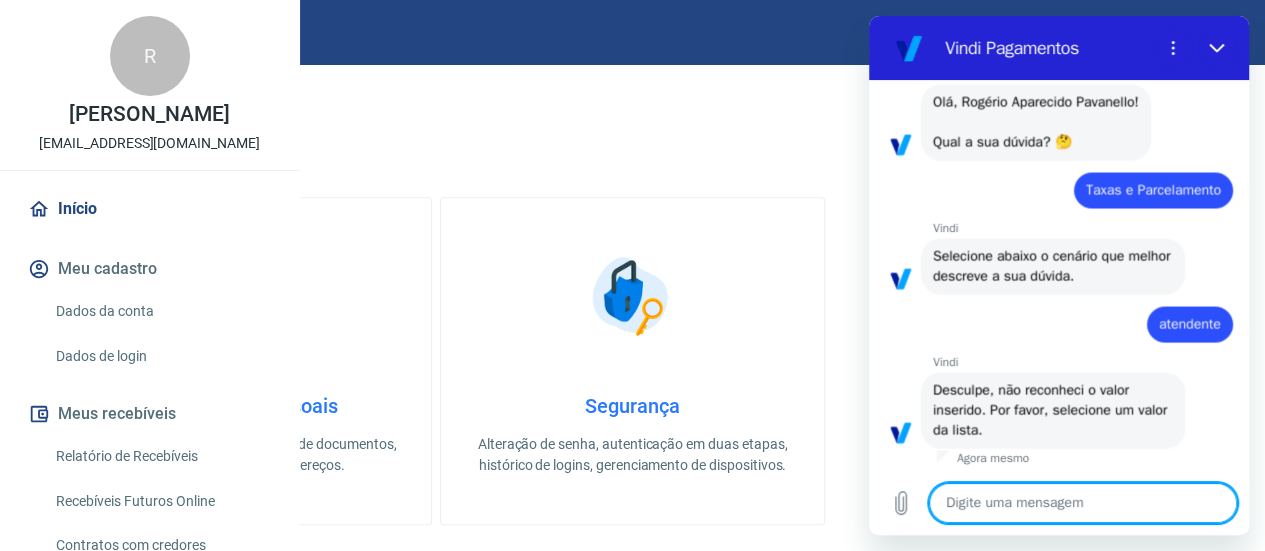 click at bounding box center [1083, 503] 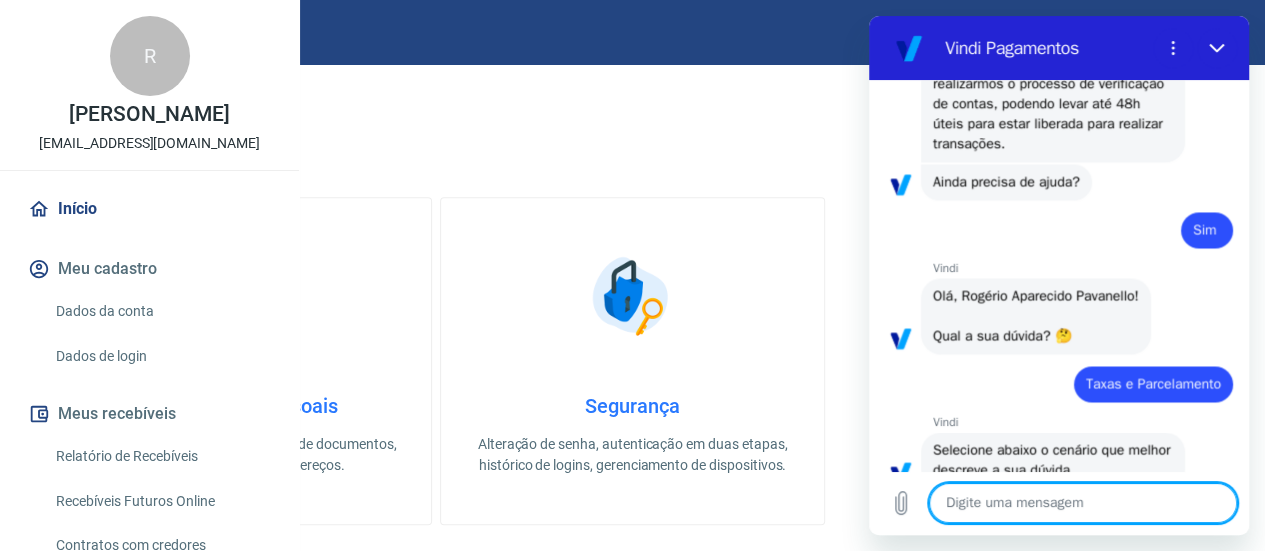 scroll, scrollTop: 1794, scrollLeft: 0, axis: vertical 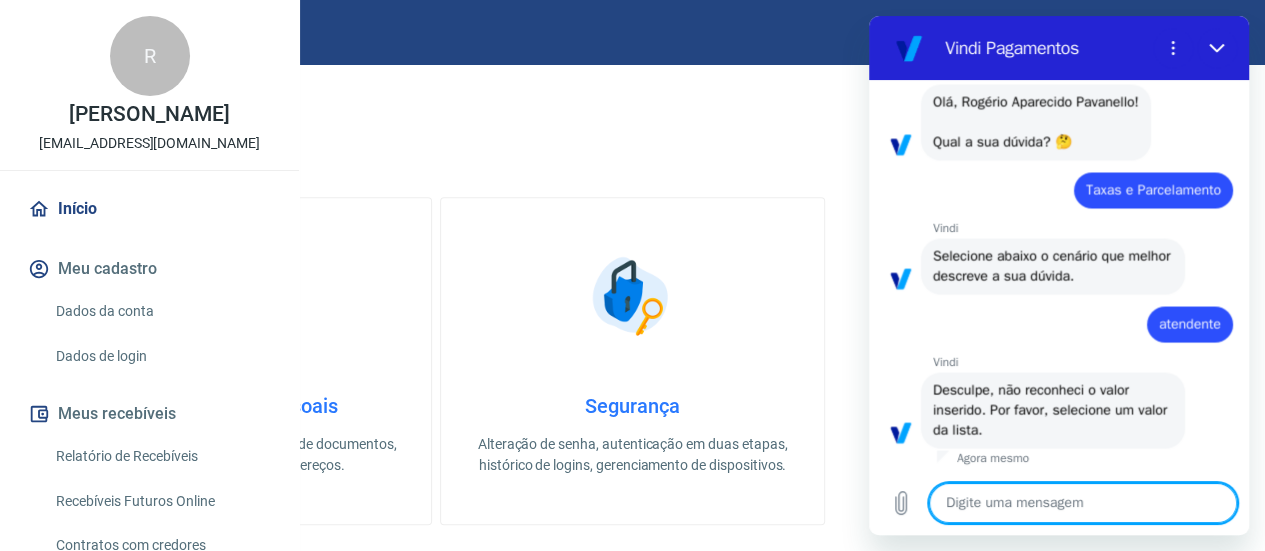 click at bounding box center [1083, 503] 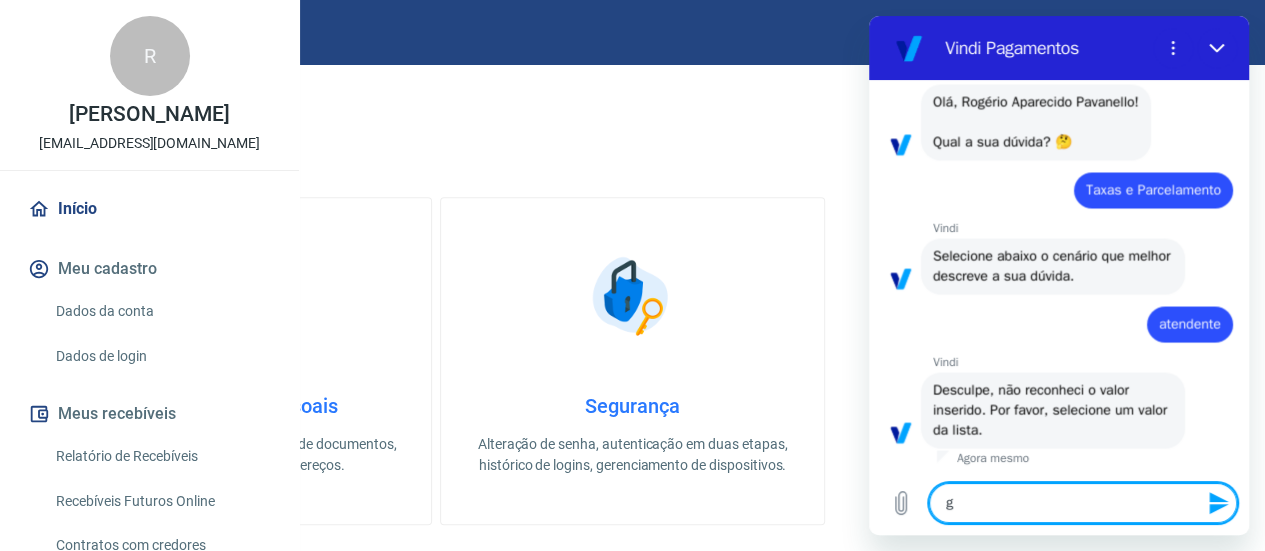 type on "go" 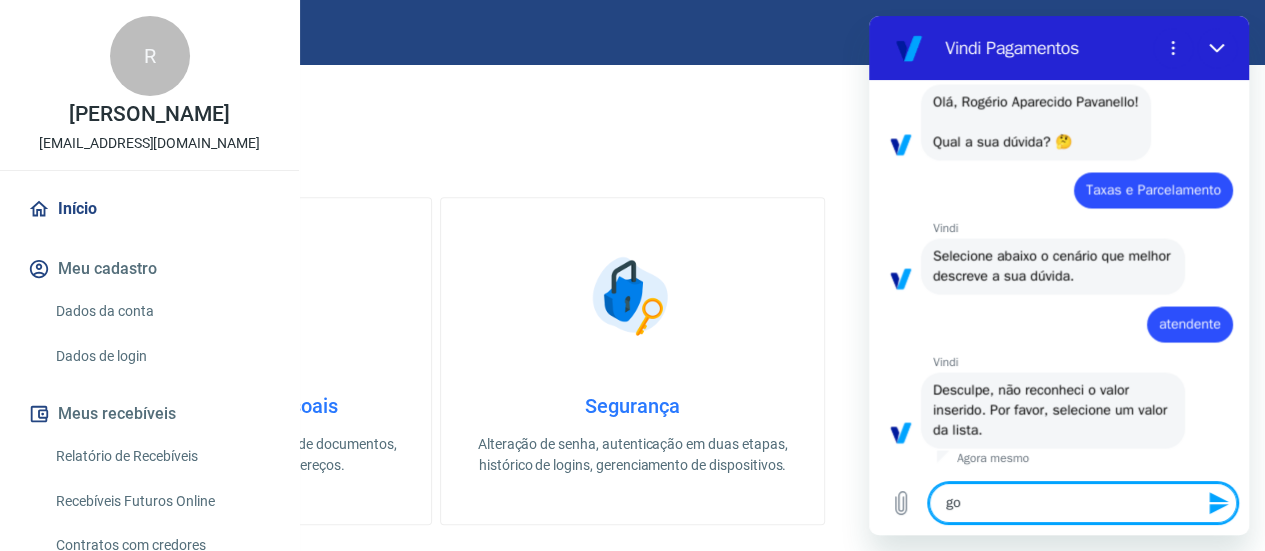 type on "gos" 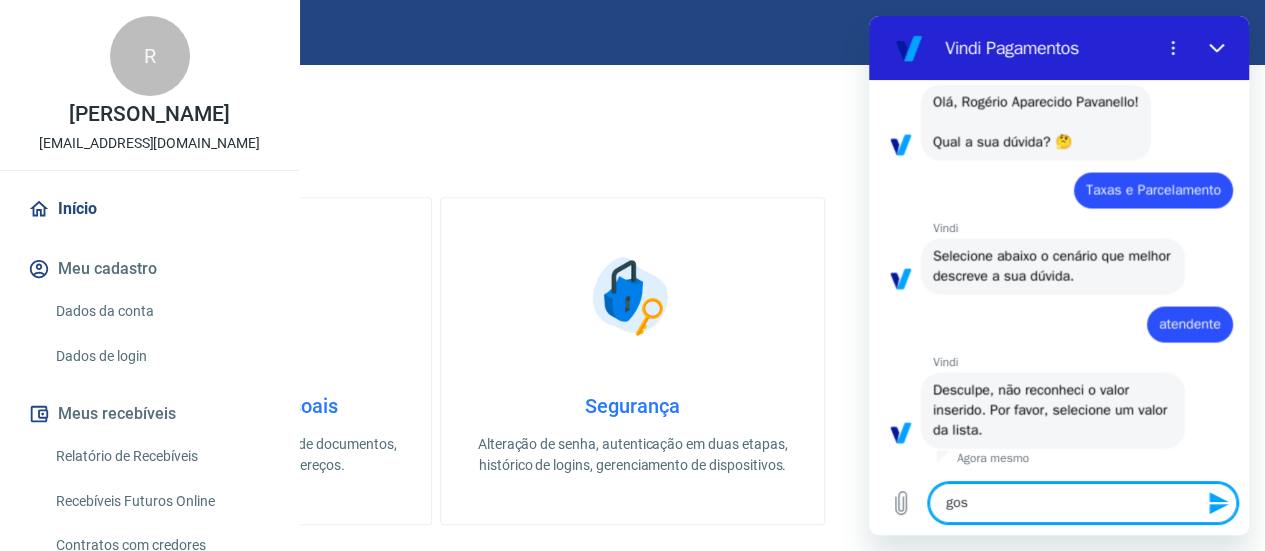 type on "go" 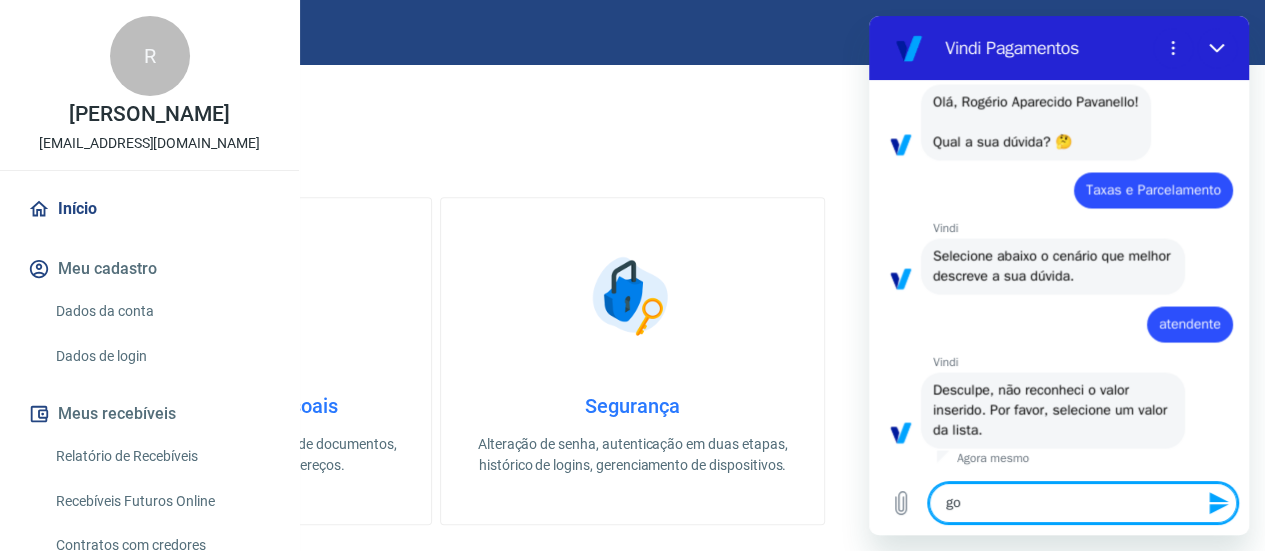 type on "g" 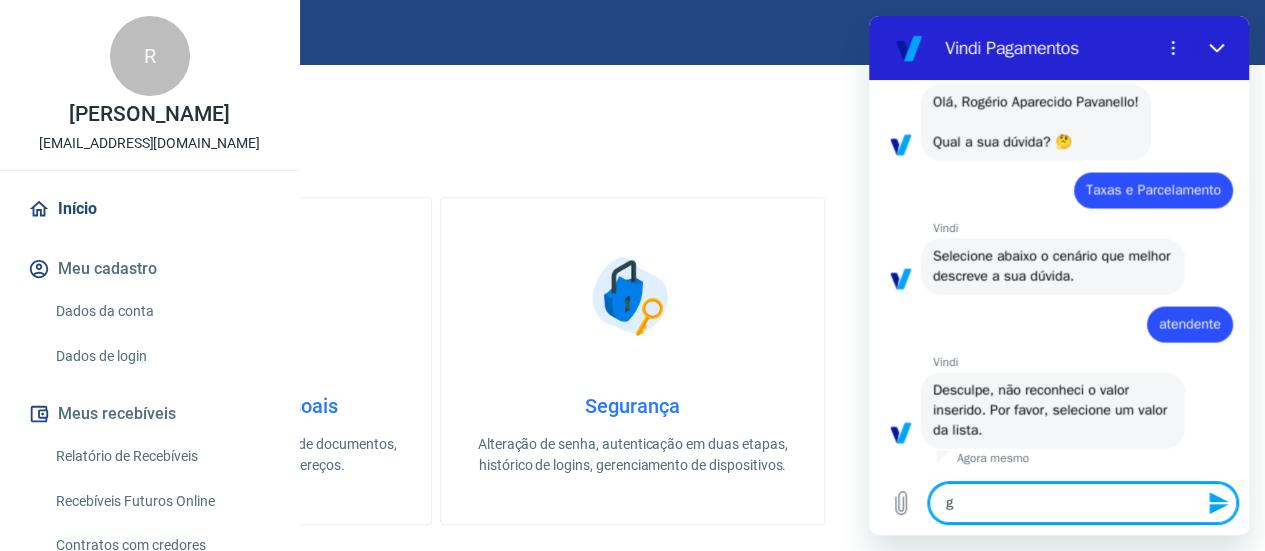type 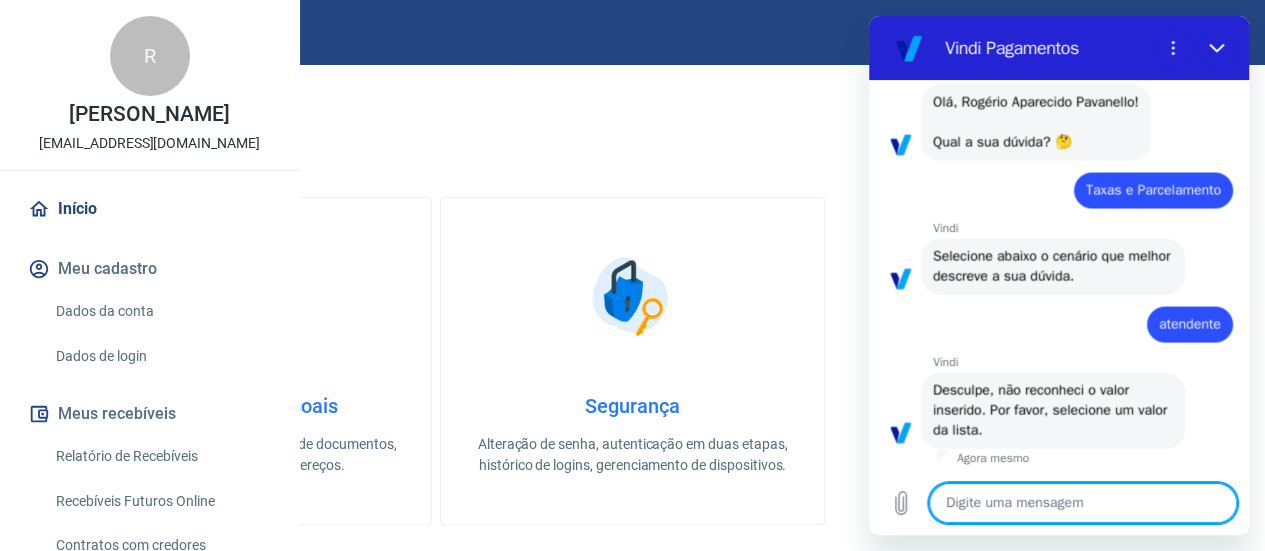 type on "a" 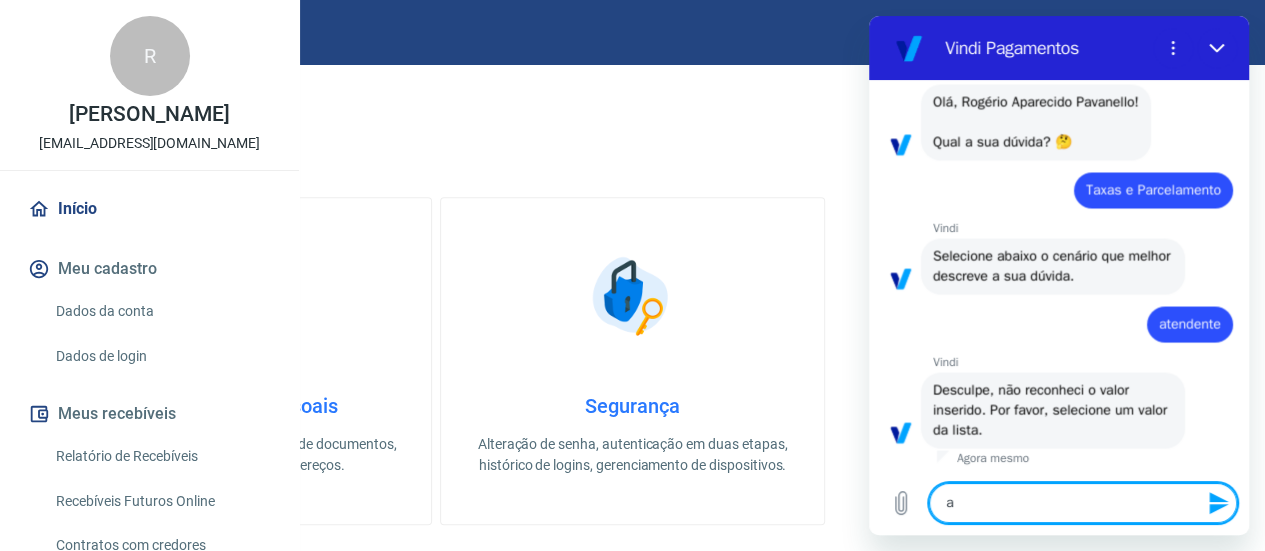 type on "at" 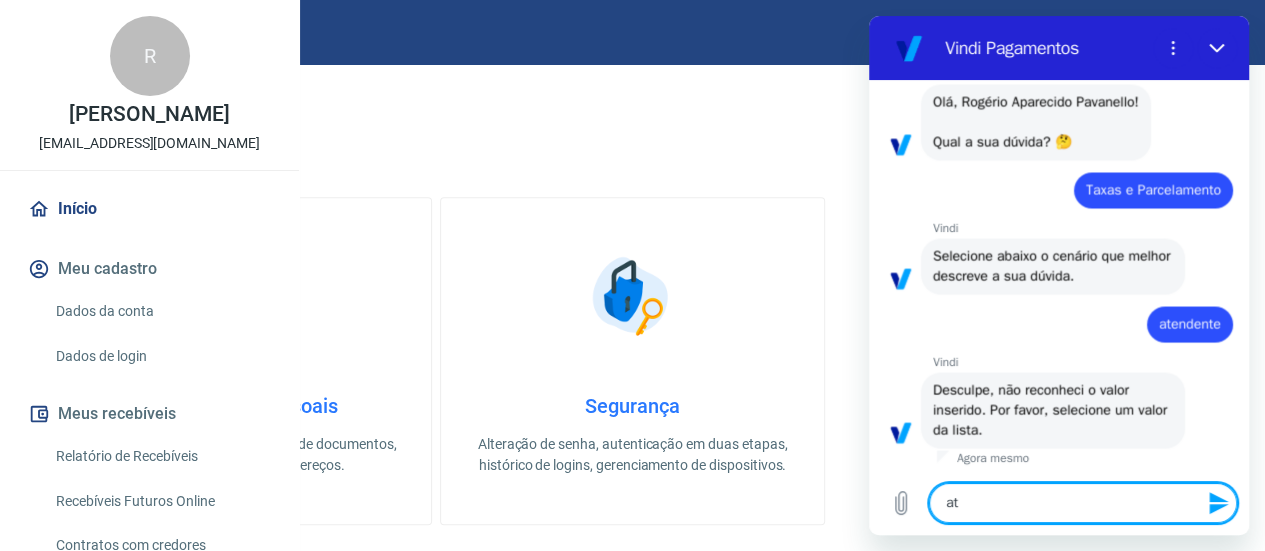 type on "ate" 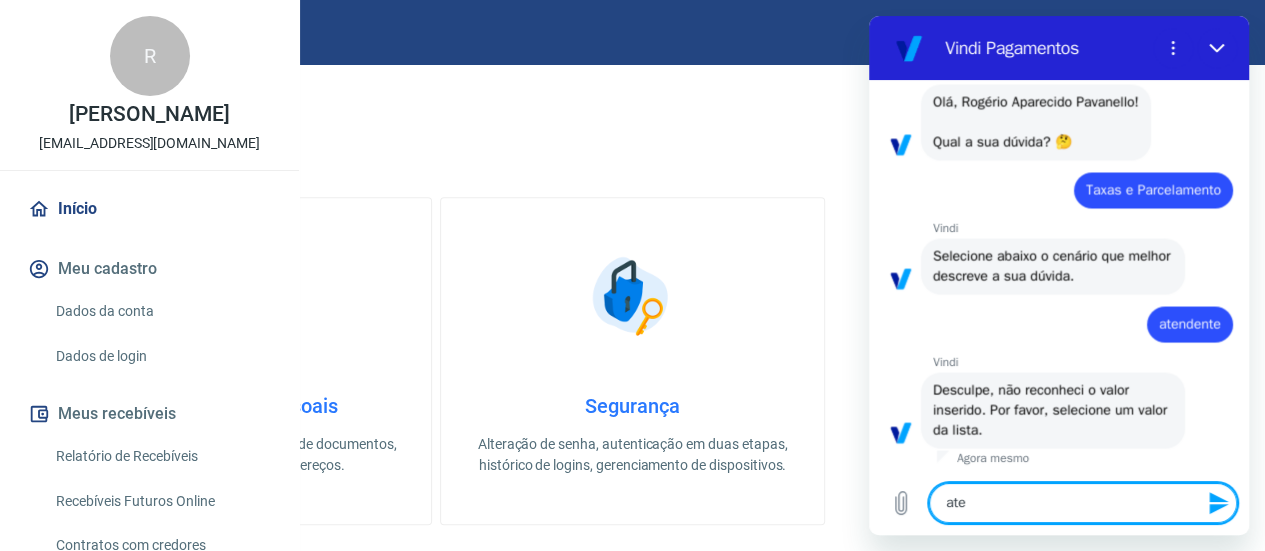 type on "aten" 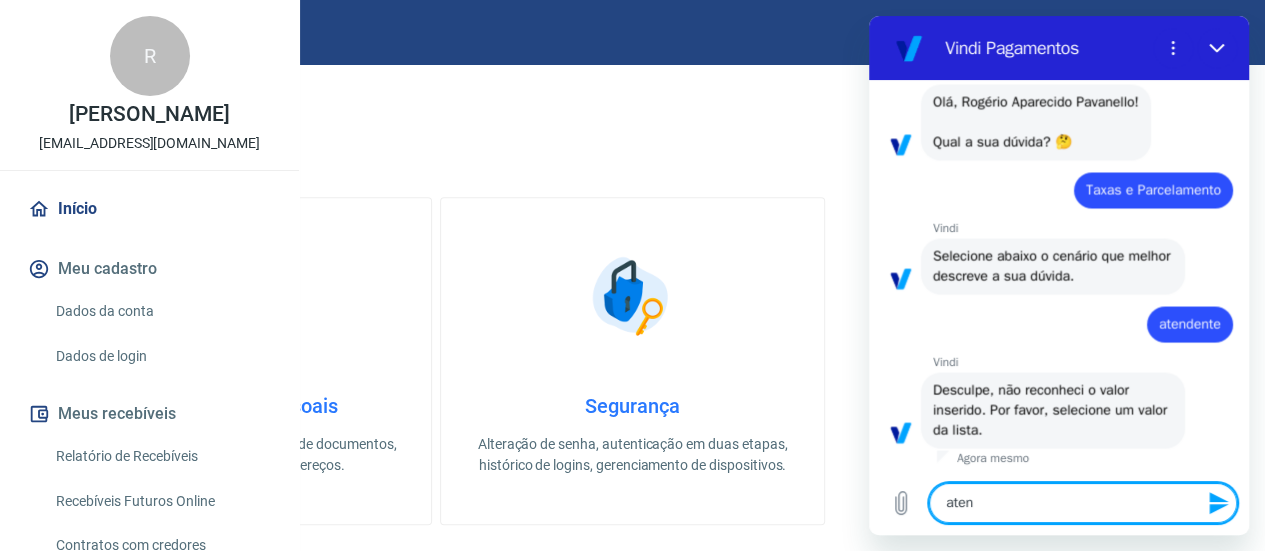 type on "atend" 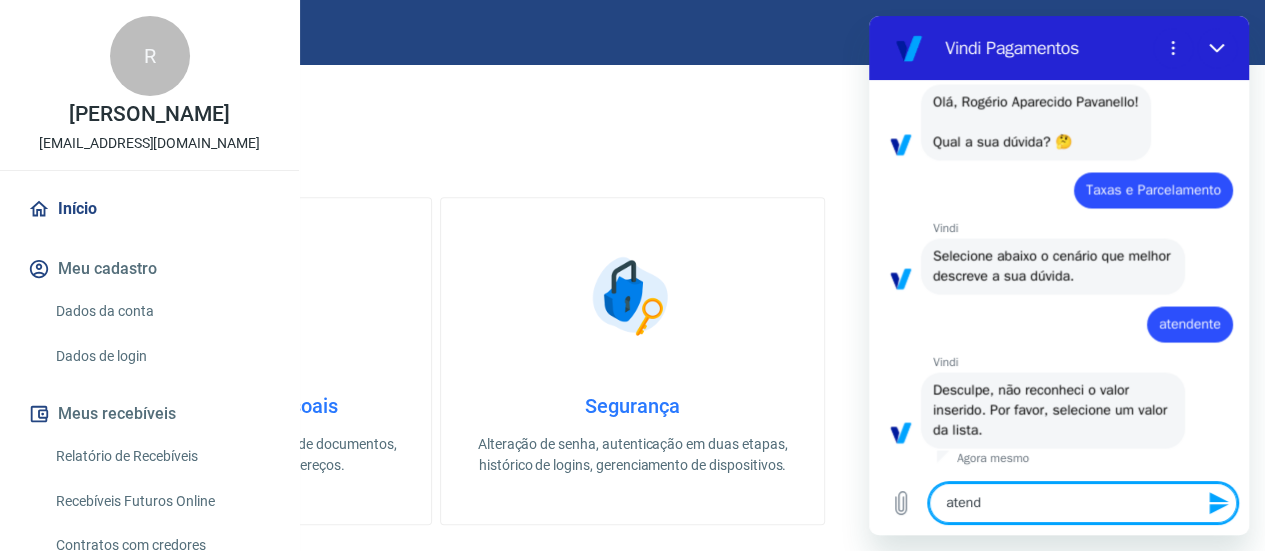 type on "atendi" 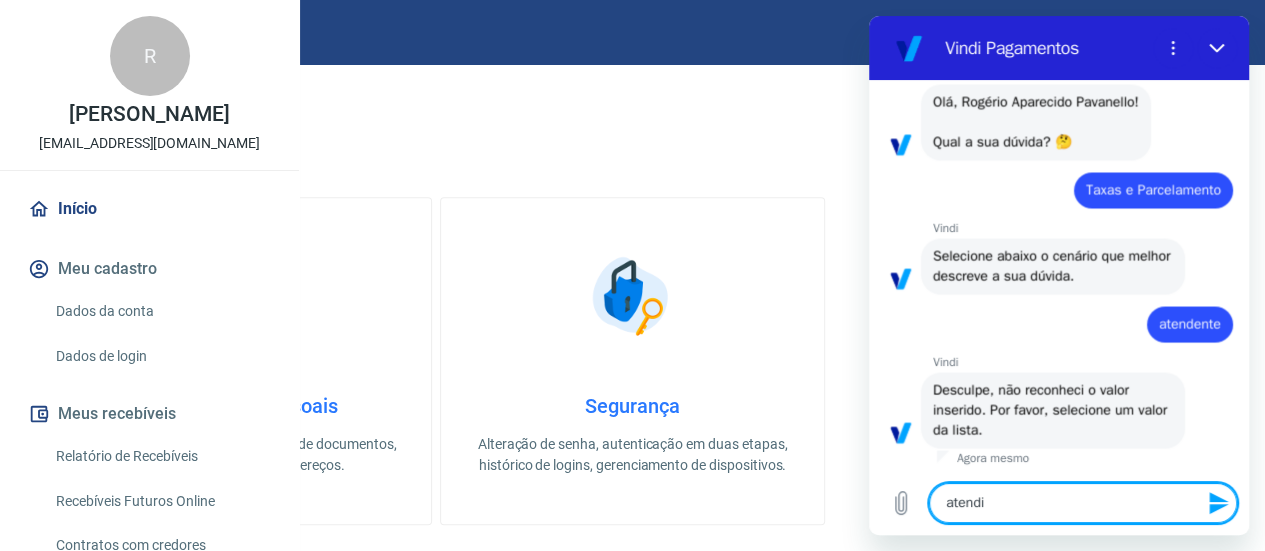 type on "atendim" 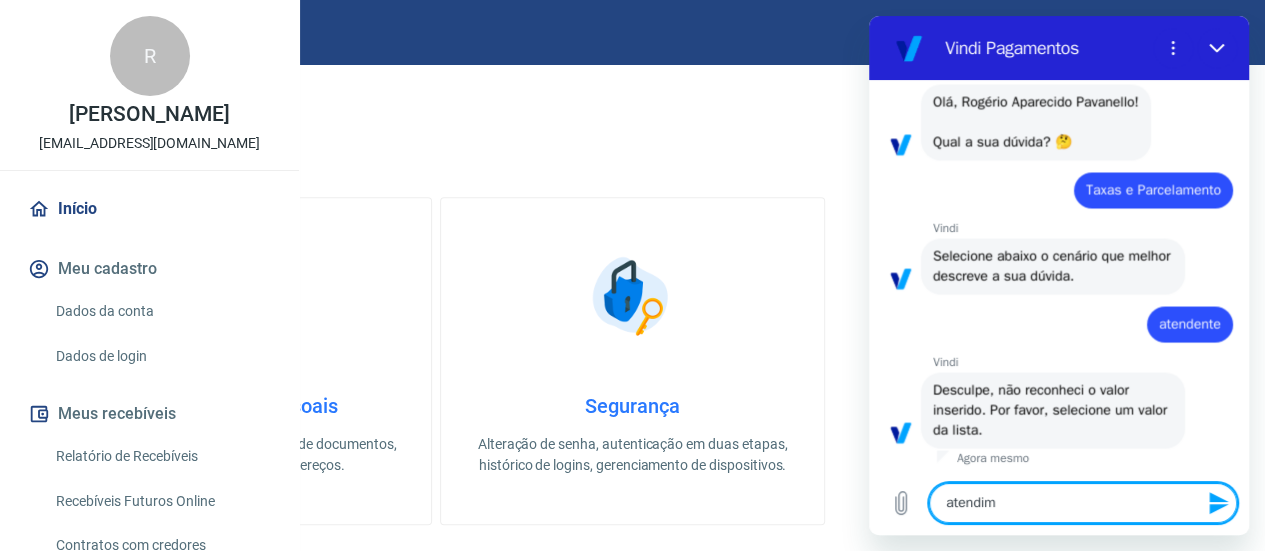type on "atendime" 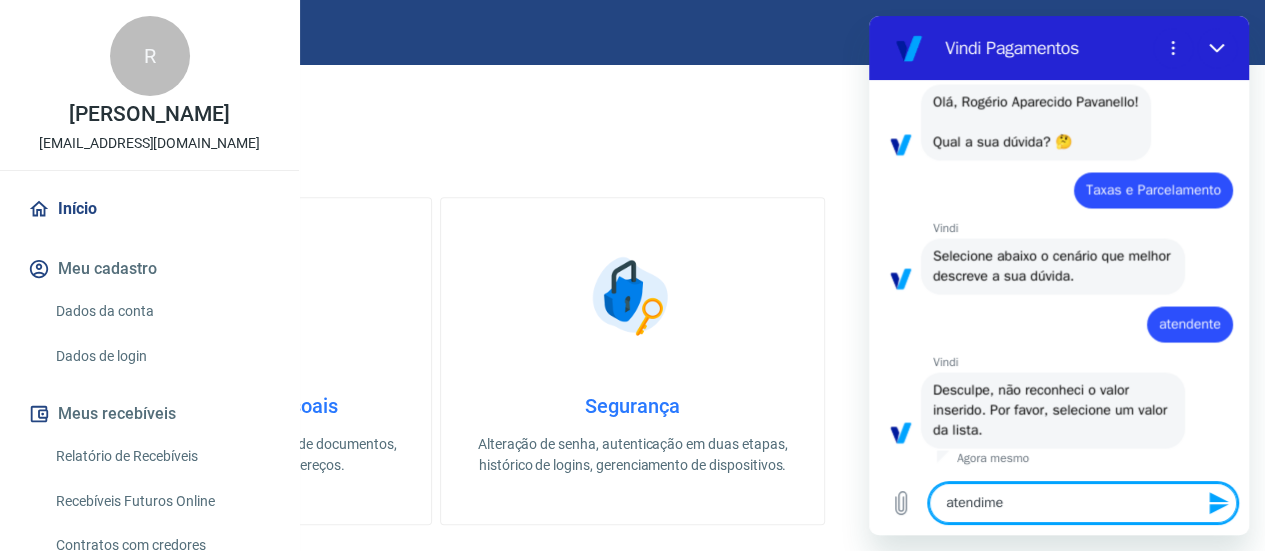type on "atendimen" 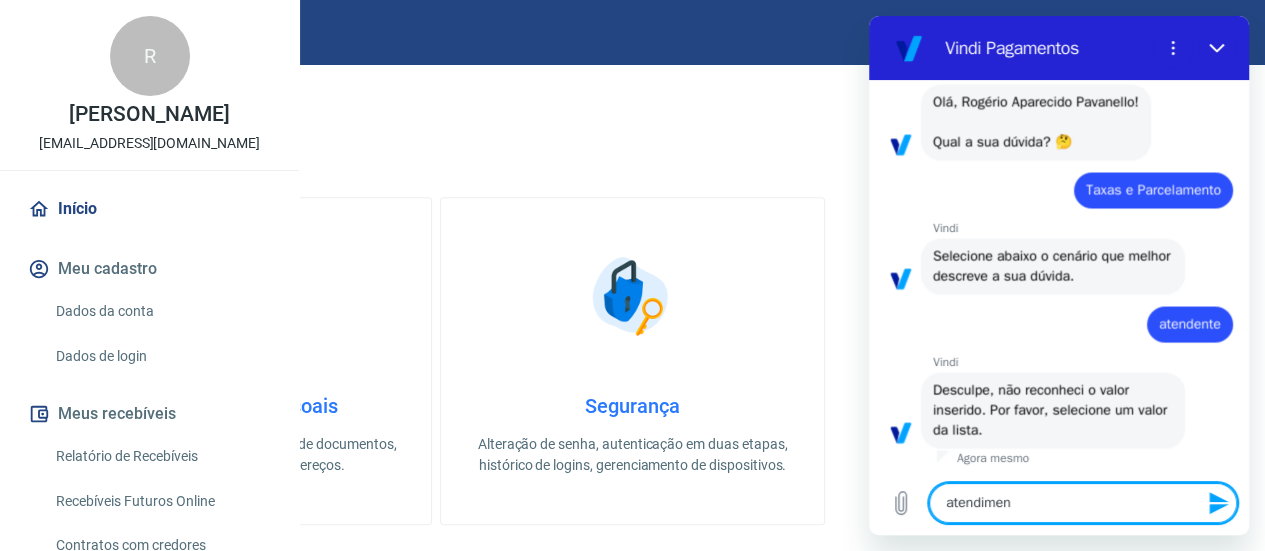 type on "x" 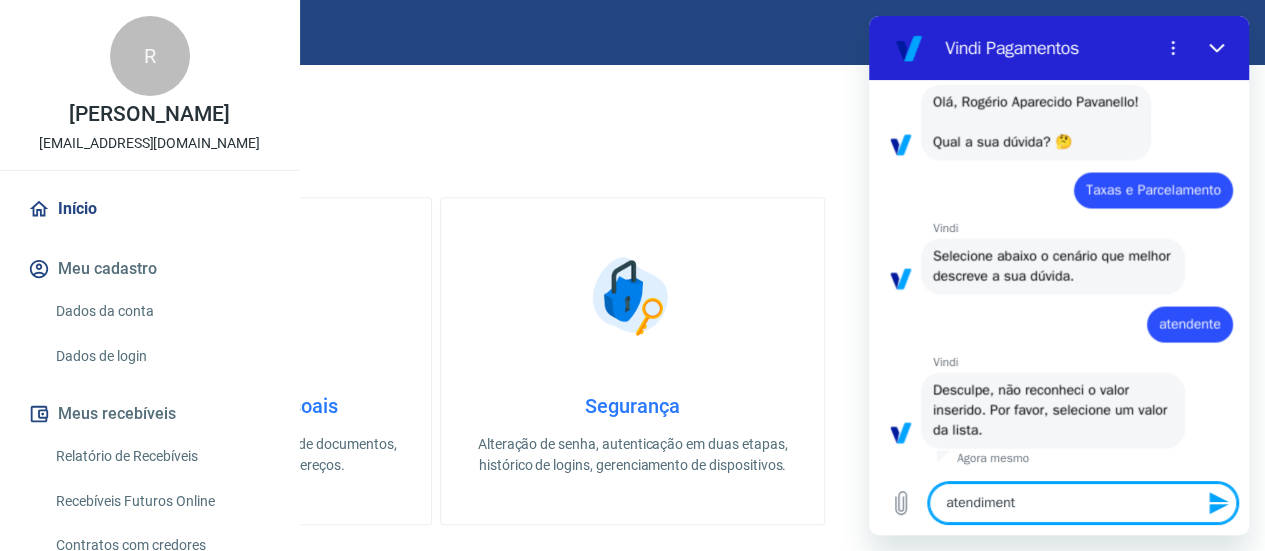 type on "atendimento" 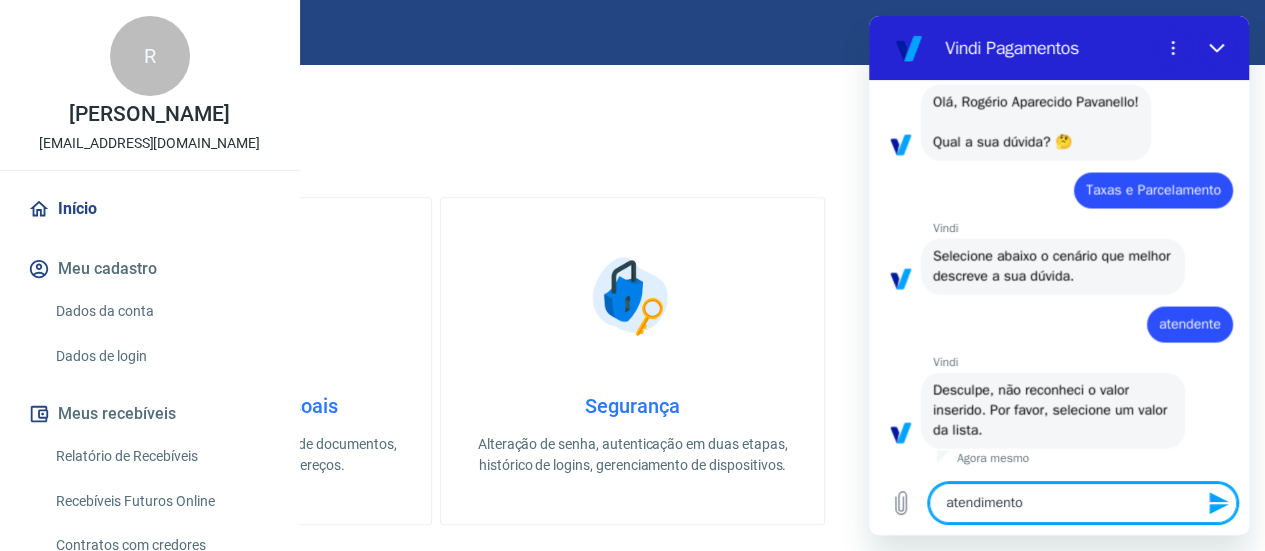 type 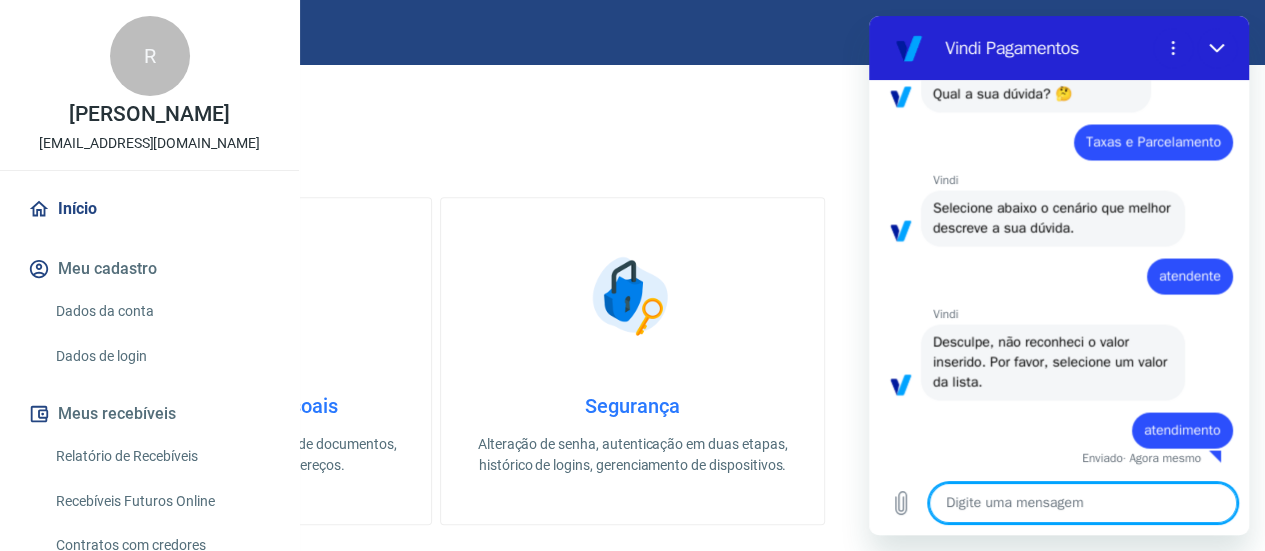 type on "x" 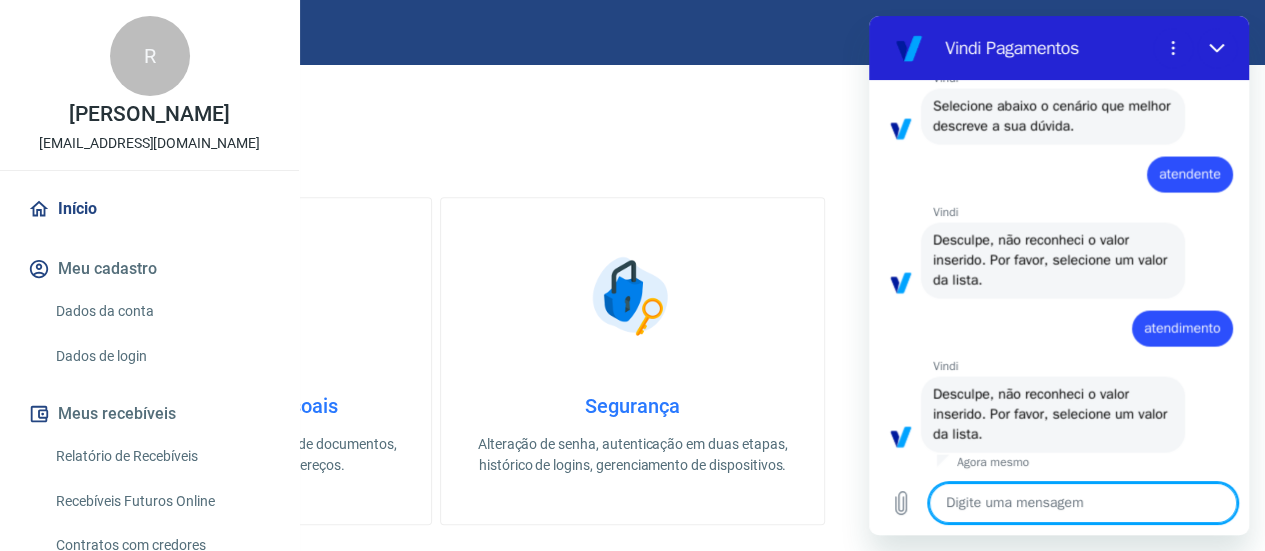 scroll, scrollTop: 1948, scrollLeft: 0, axis: vertical 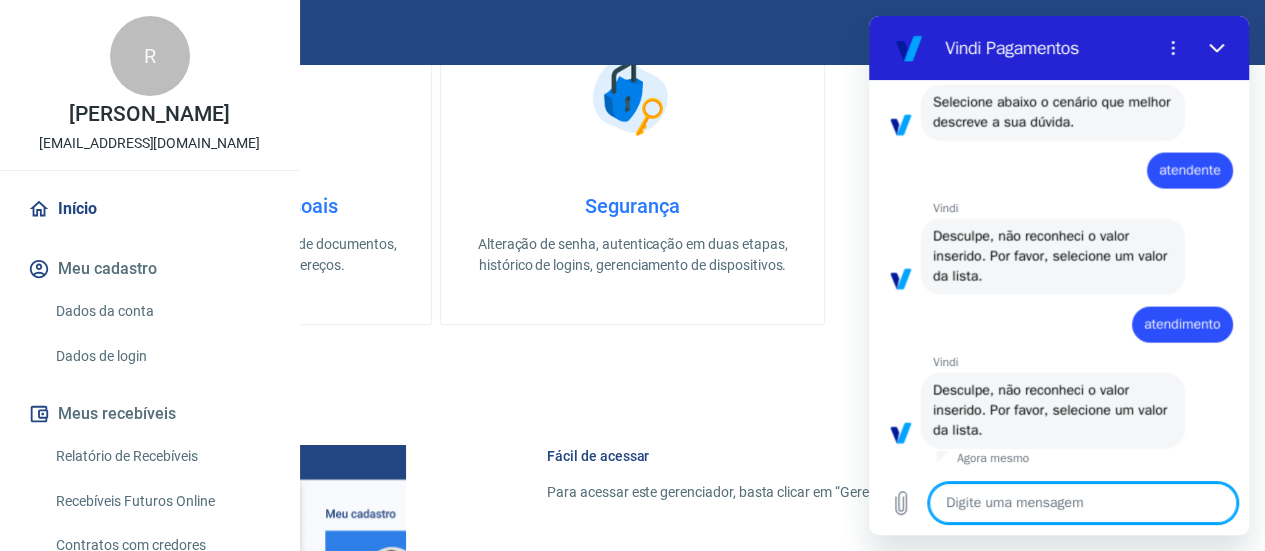 click on "Vindi diz:  Desculpe, não reconheci o valor inserido. Por favor, selecione um valor da lista." at bounding box center [1053, 256] 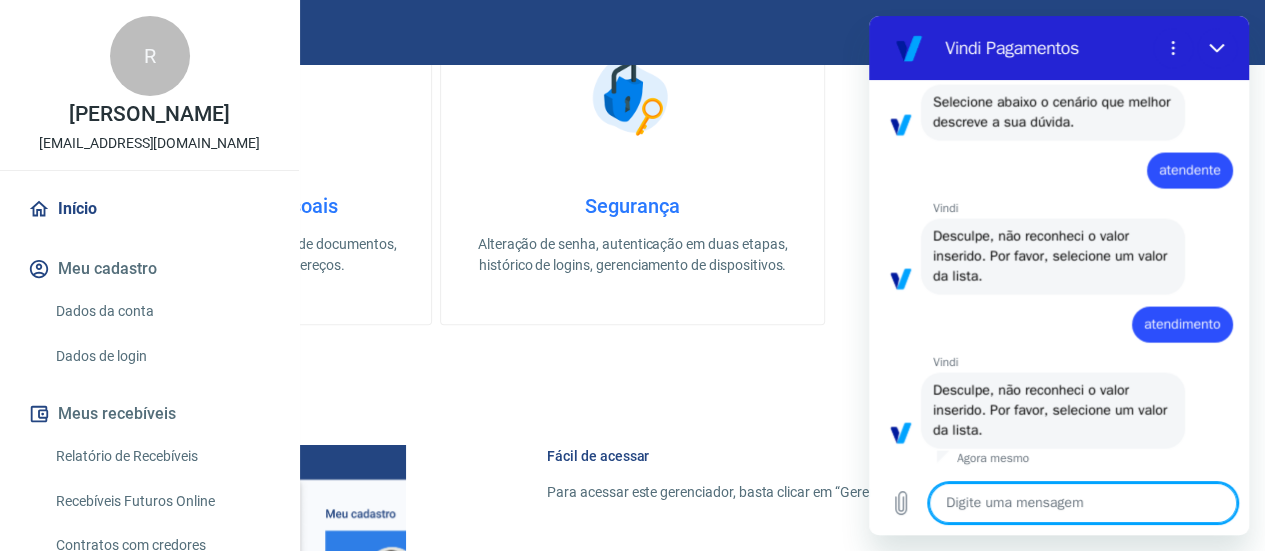 click at bounding box center (1083, 503) 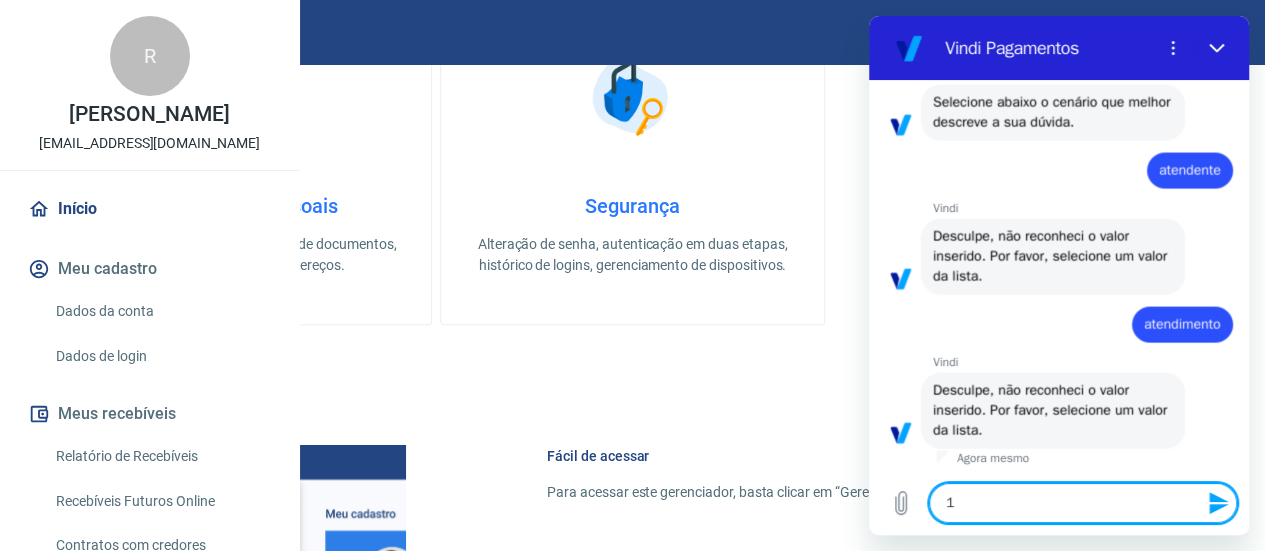 type 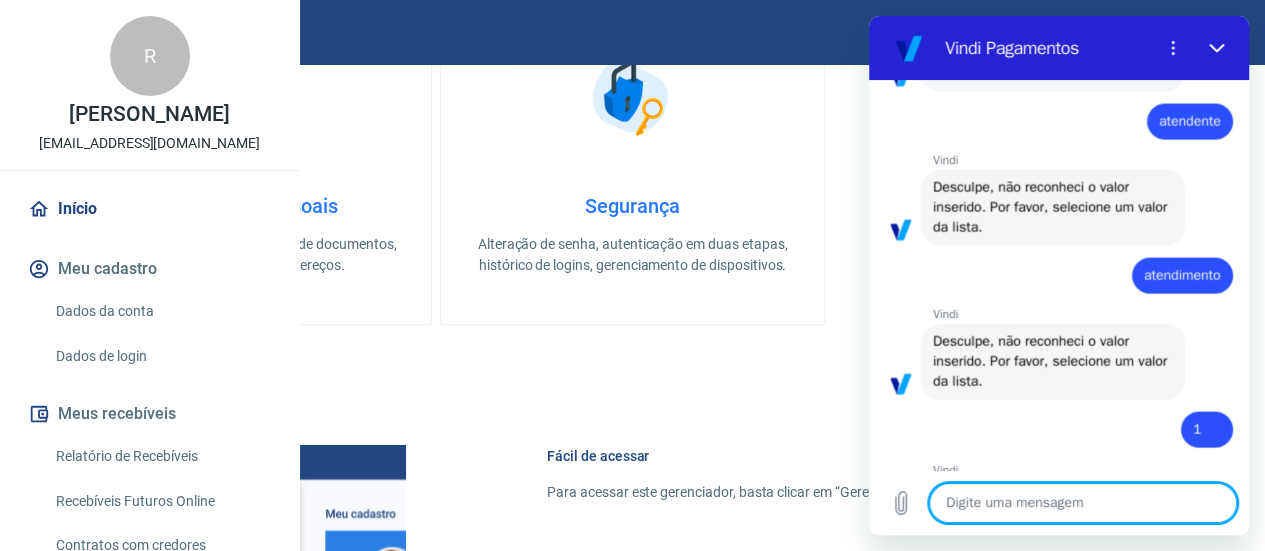 type on "x" 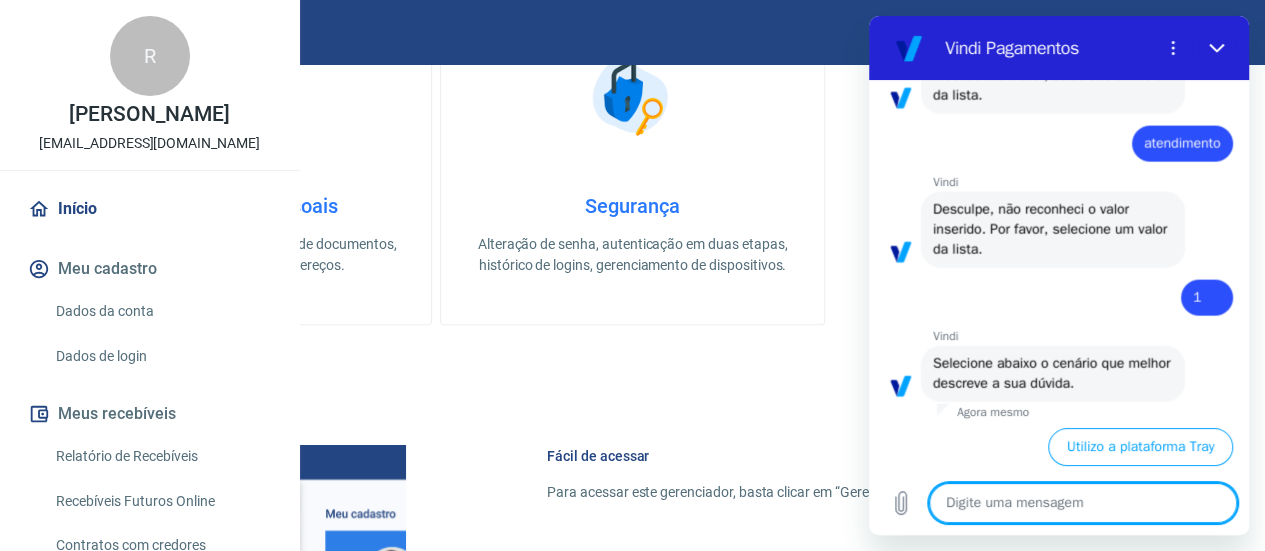 scroll, scrollTop: 2172, scrollLeft: 0, axis: vertical 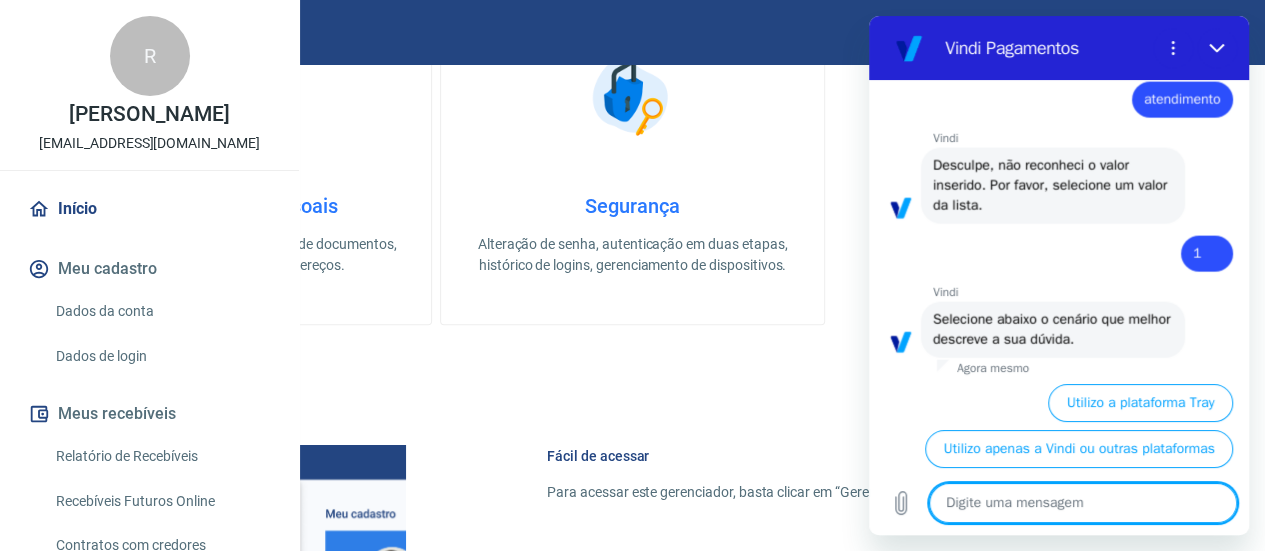 click at bounding box center (1083, 503) 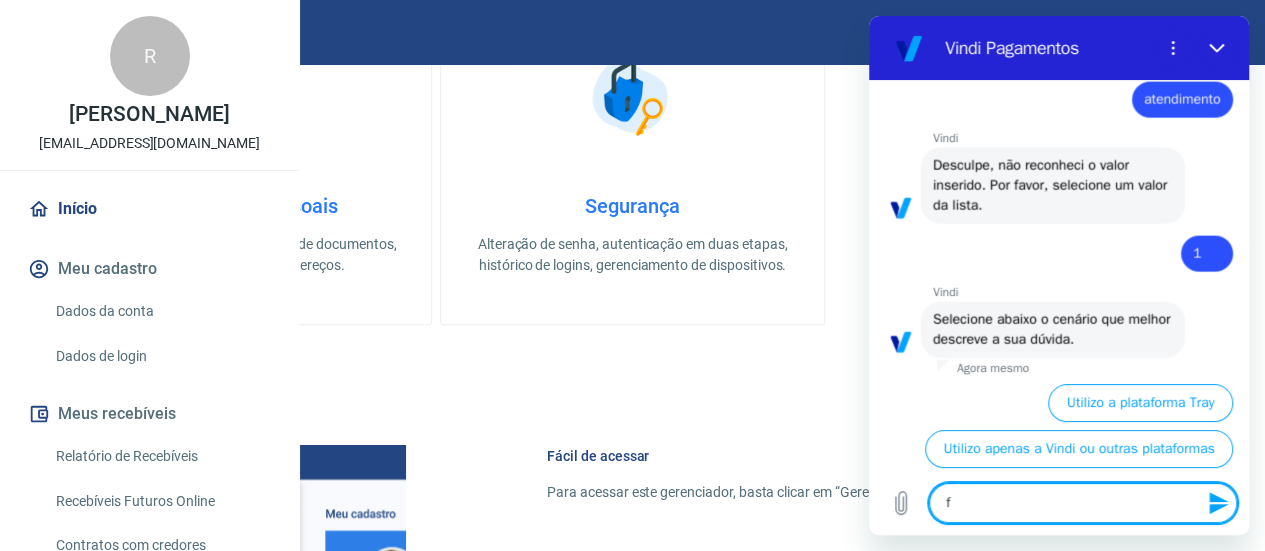 type on "fi" 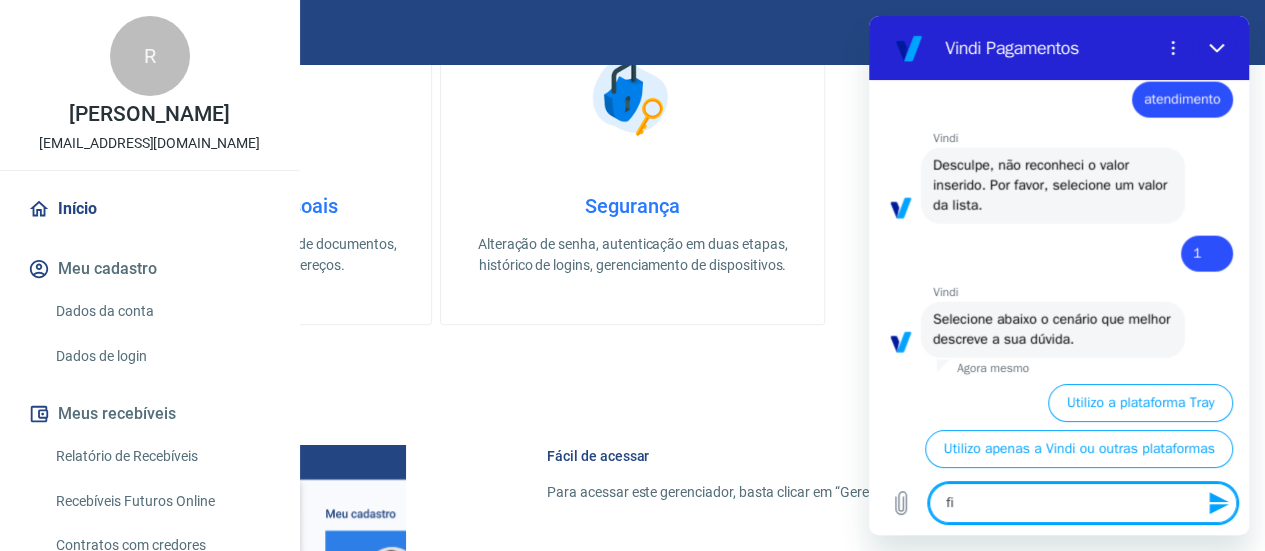 type on "fim" 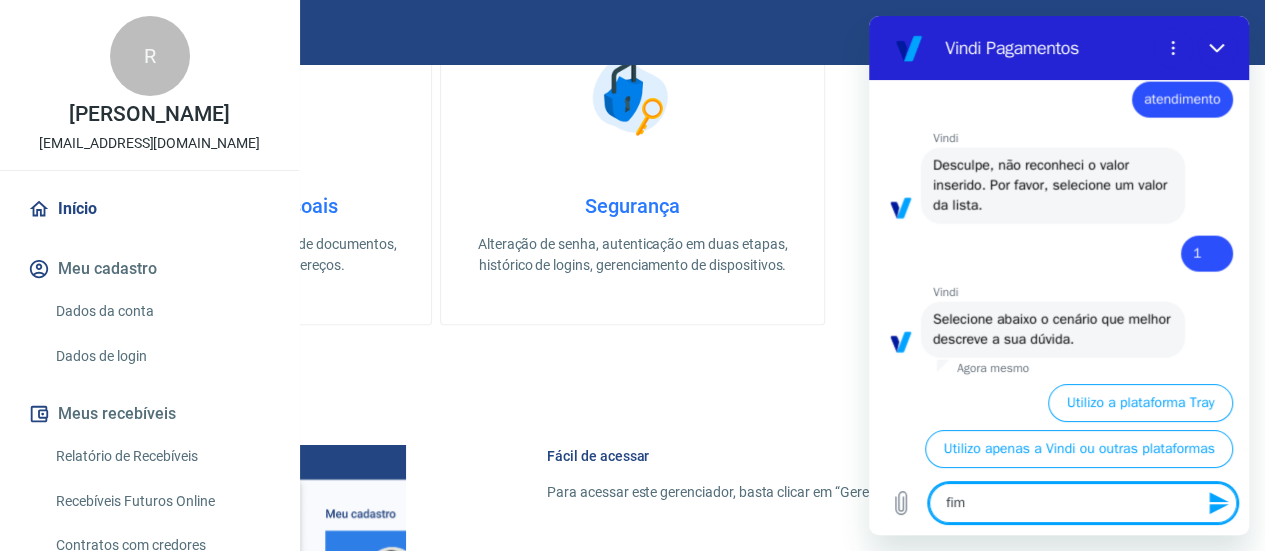 type 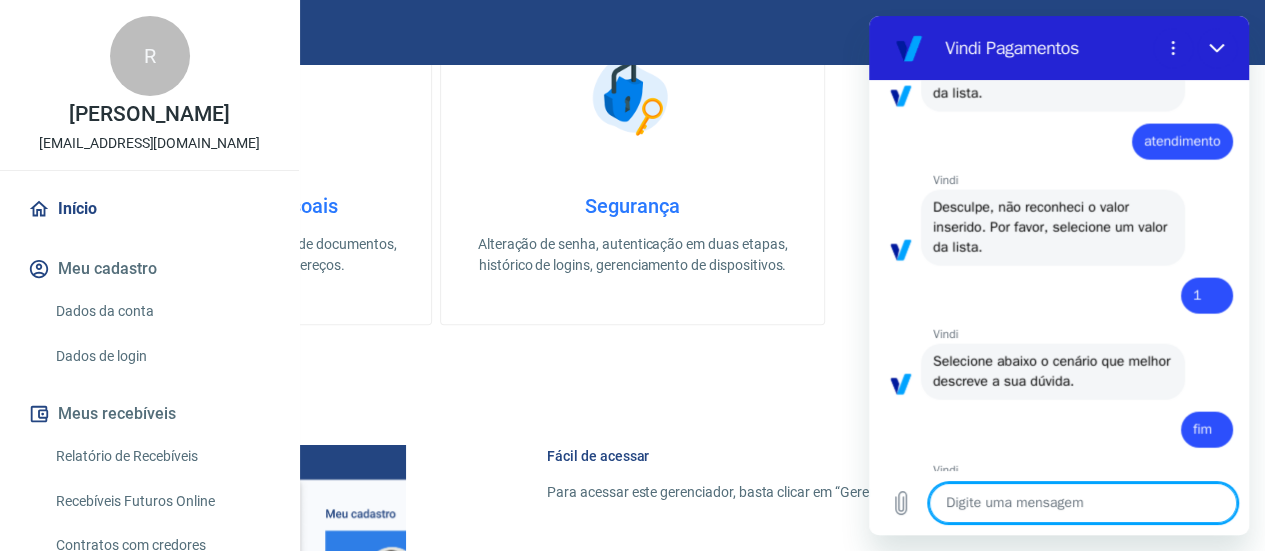 type on "x" 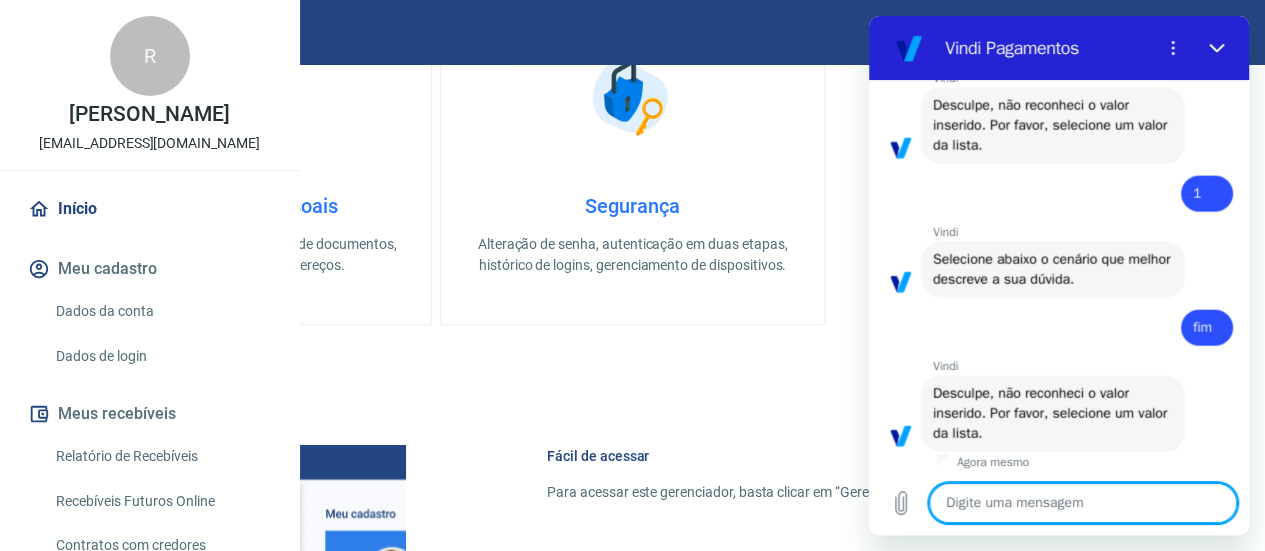 scroll, scrollTop: 2236, scrollLeft: 0, axis: vertical 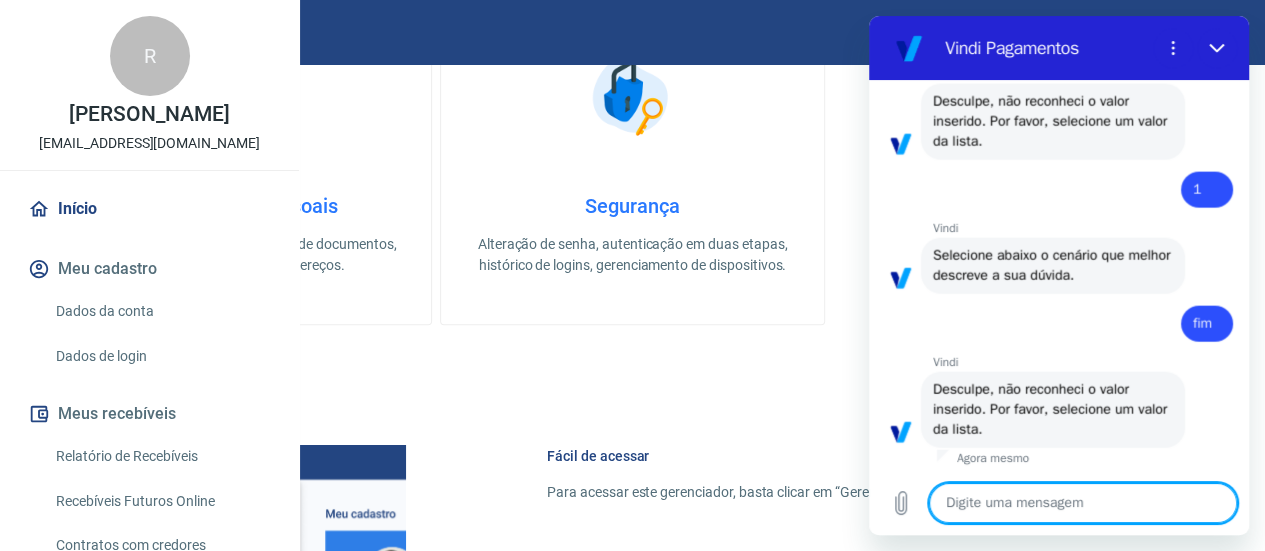 type on "9" 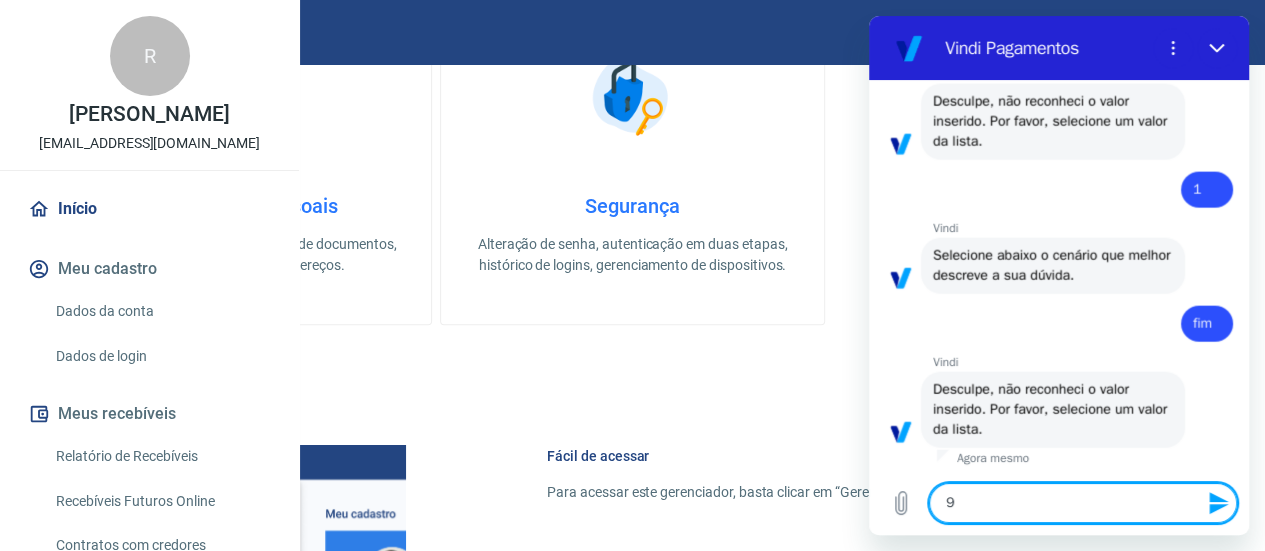 type 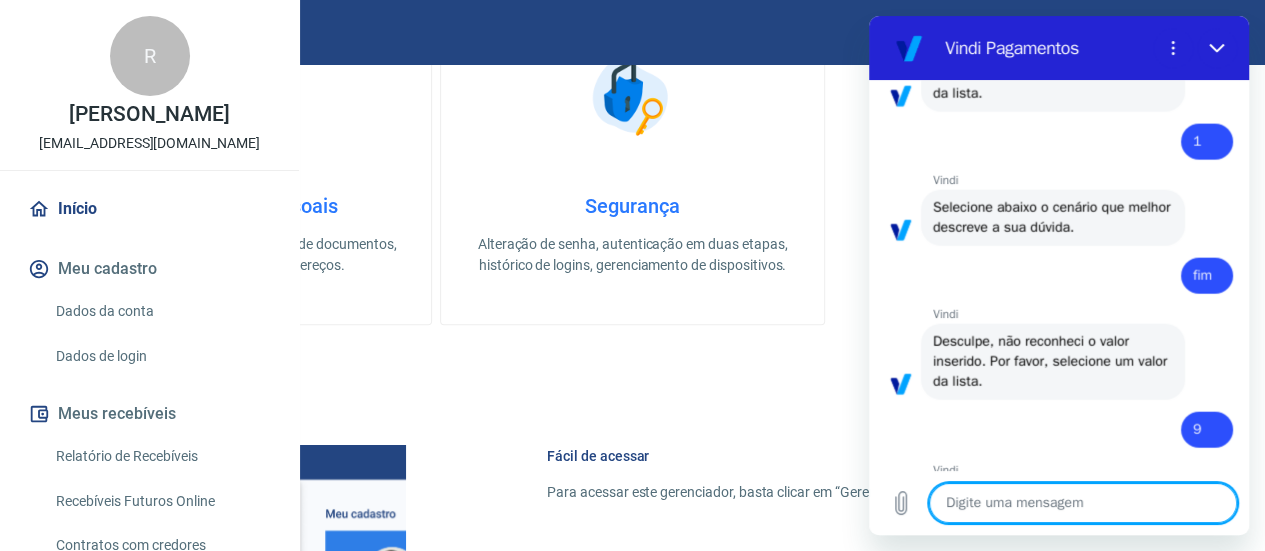 type on "x" 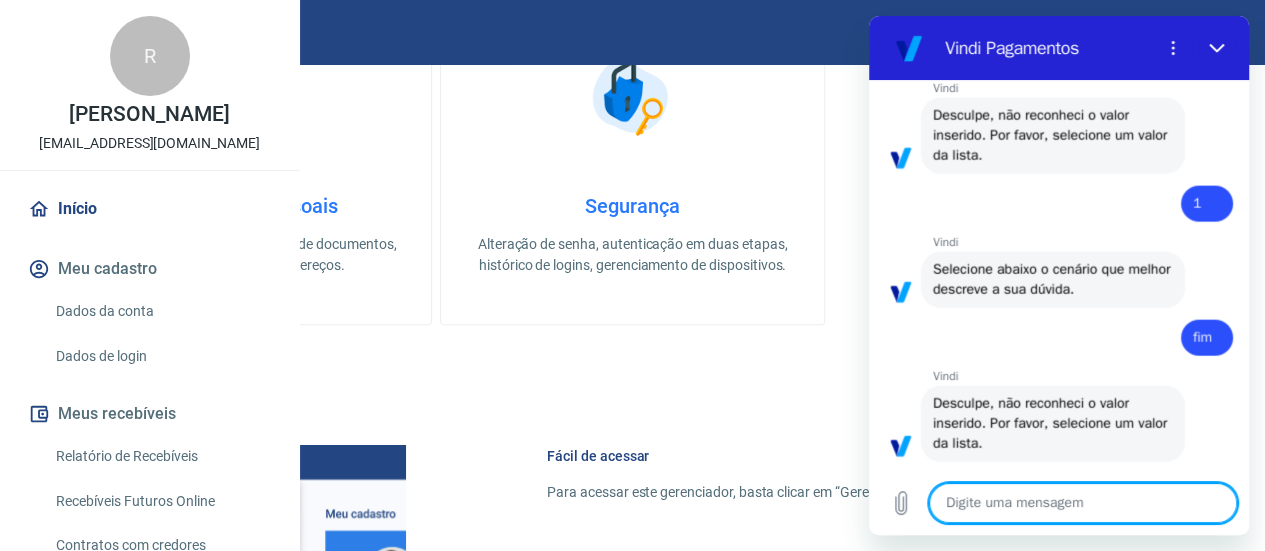 scroll, scrollTop: 2190, scrollLeft: 0, axis: vertical 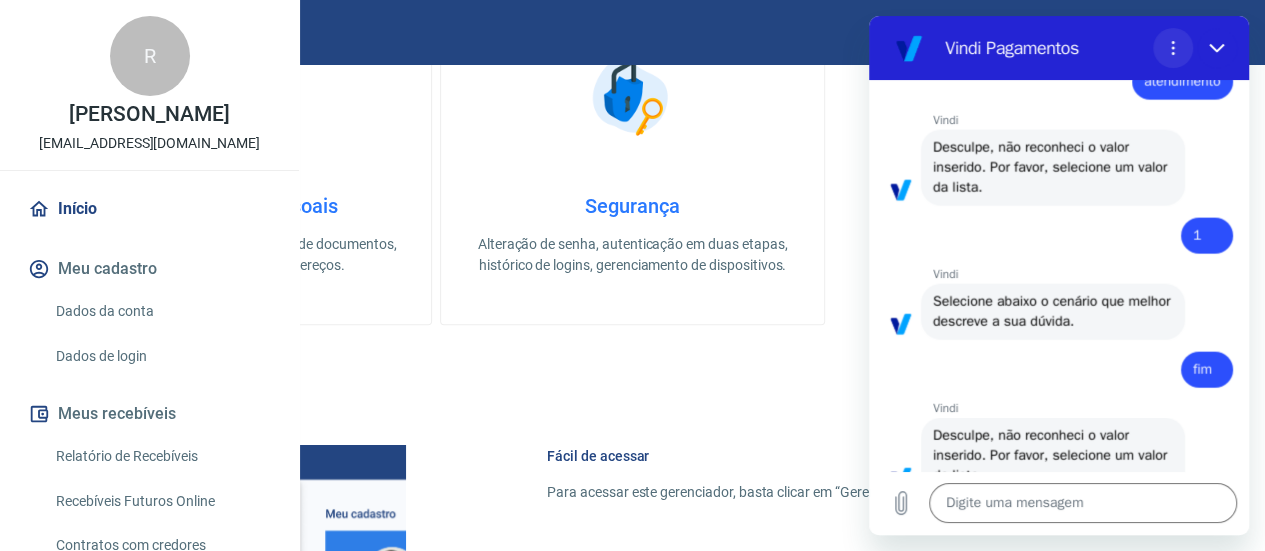 click 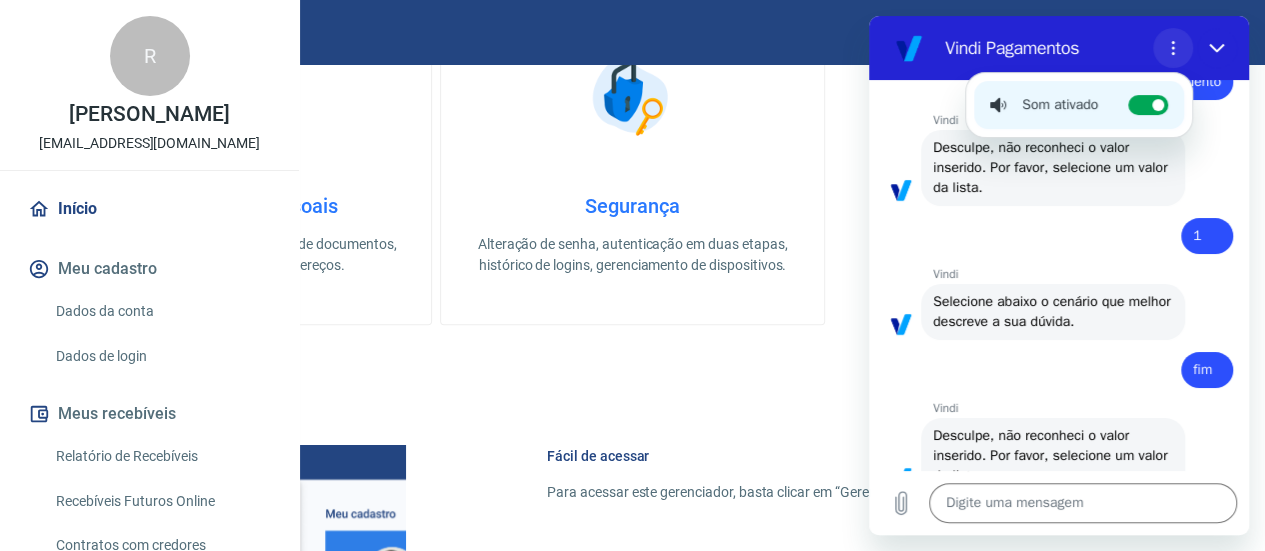 click 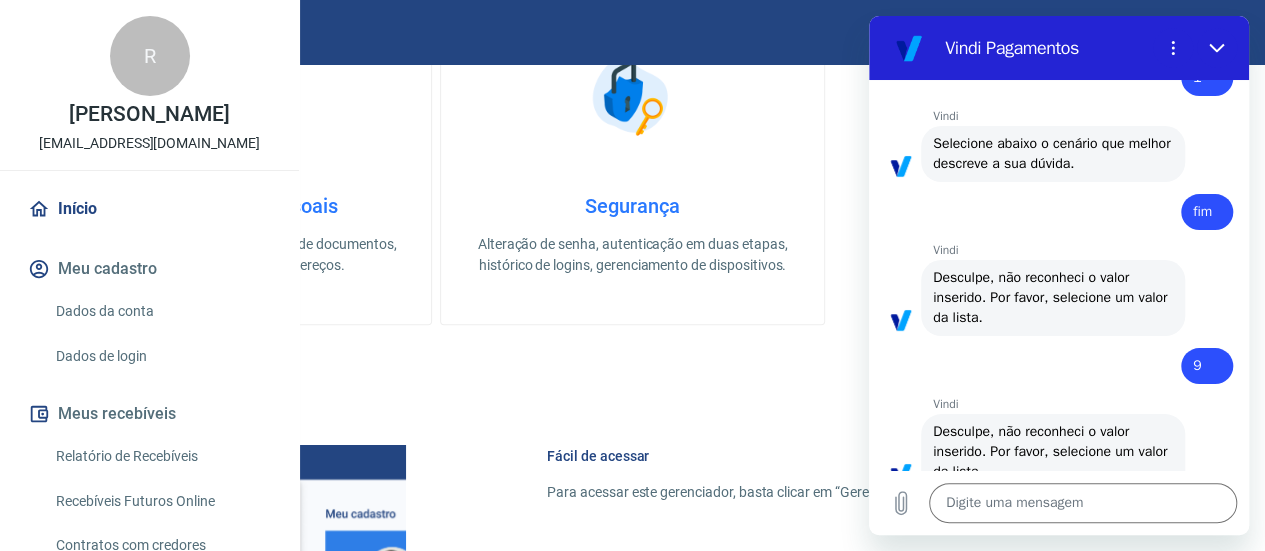 scroll, scrollTop: 2390, scrollLeft: 0, axis: vertical 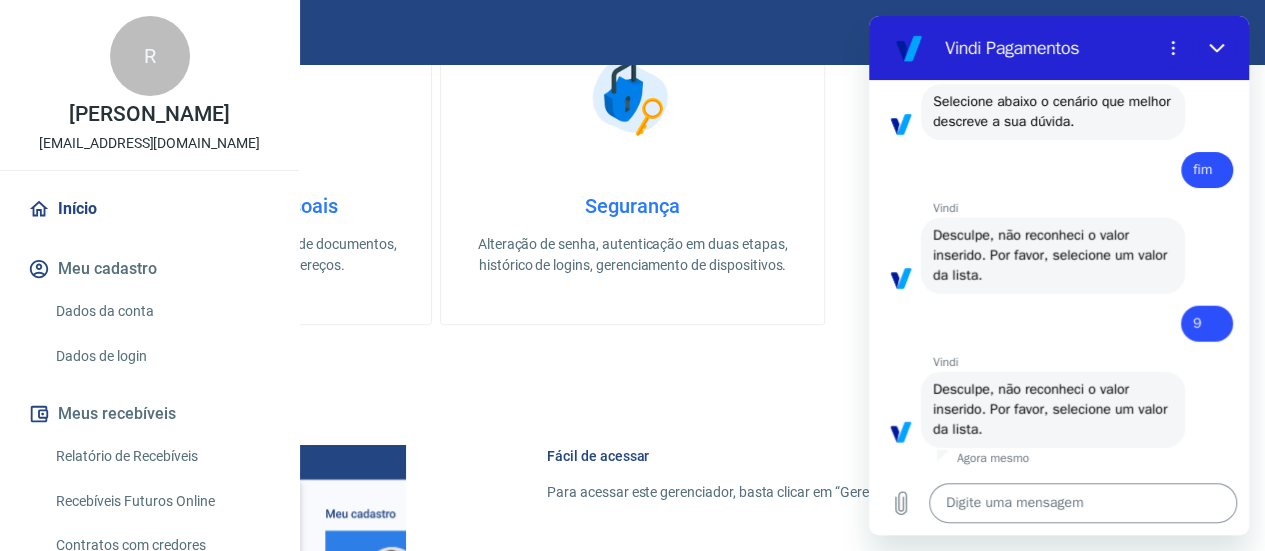 click at bounding box center (1083, 503) 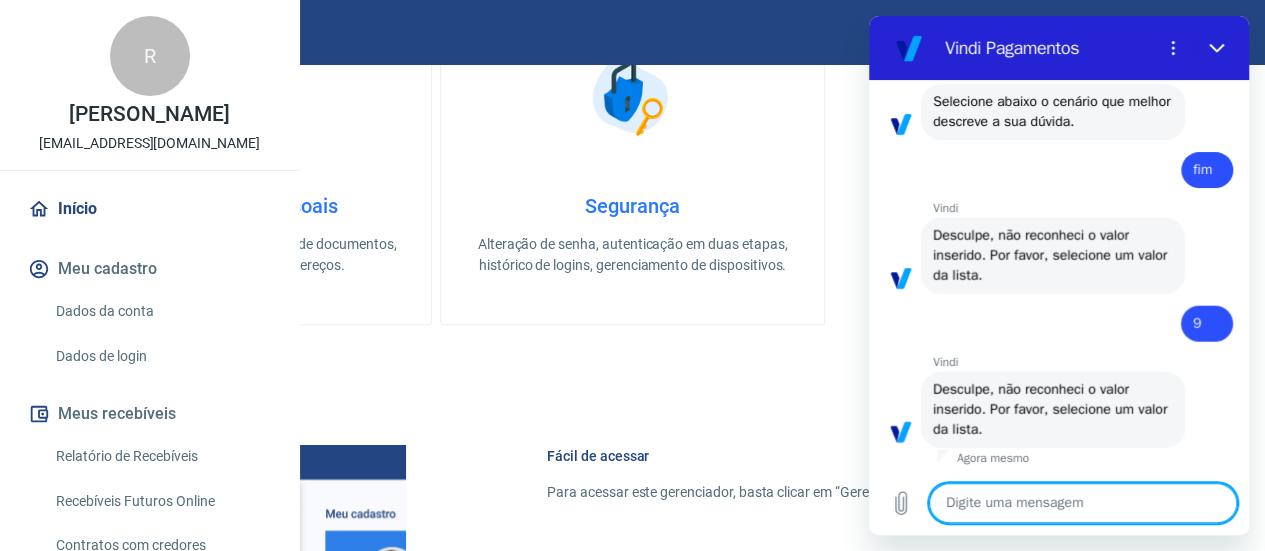 type on "f" 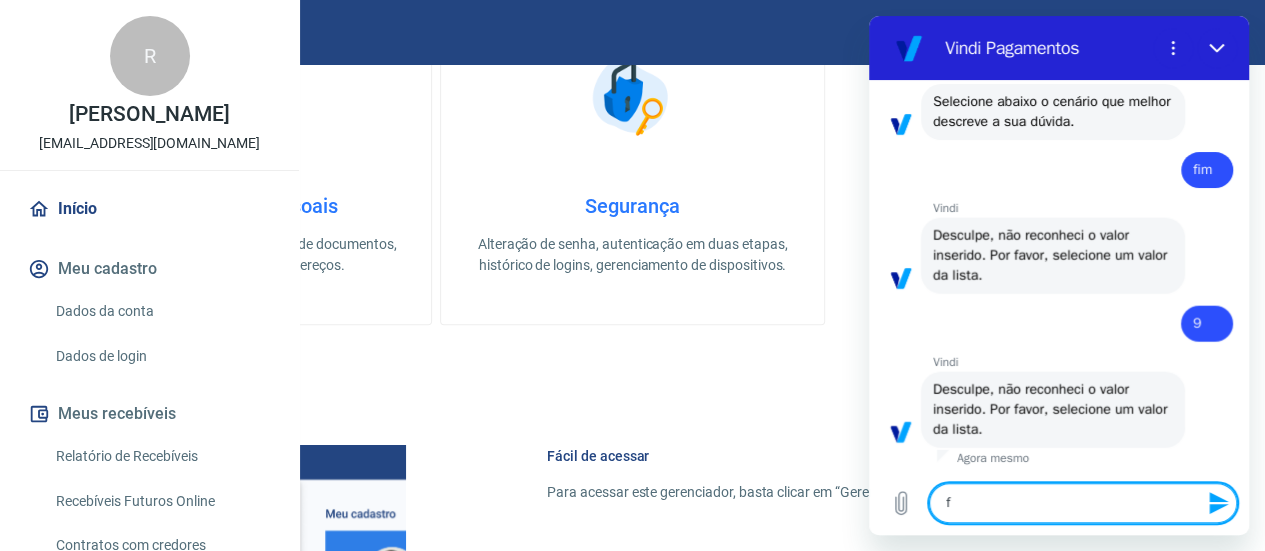 type on "fi" 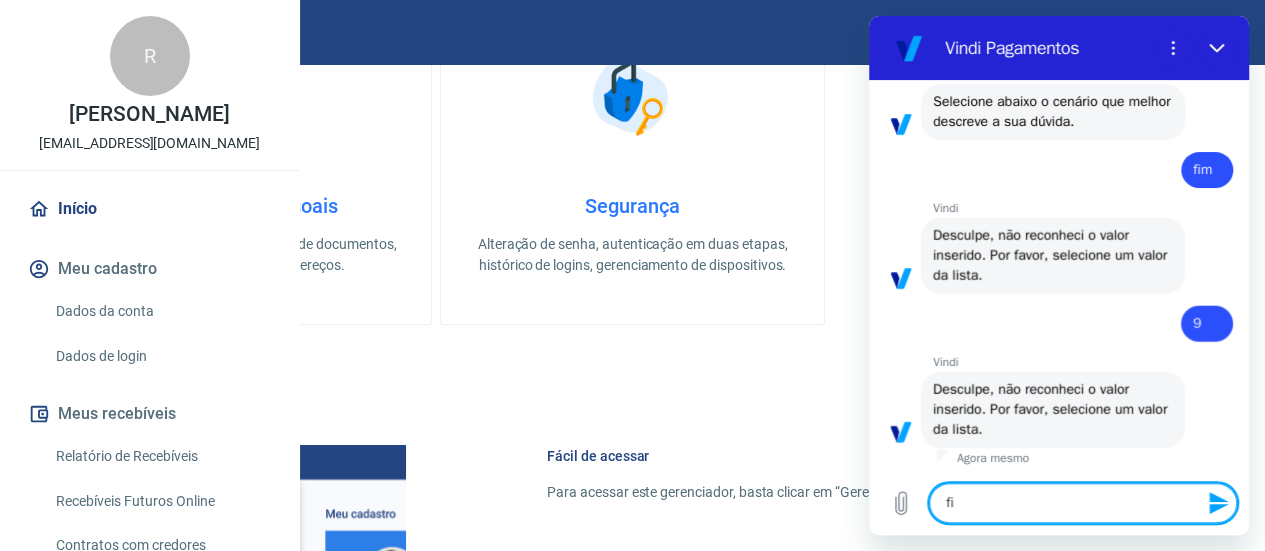 type on "fin" 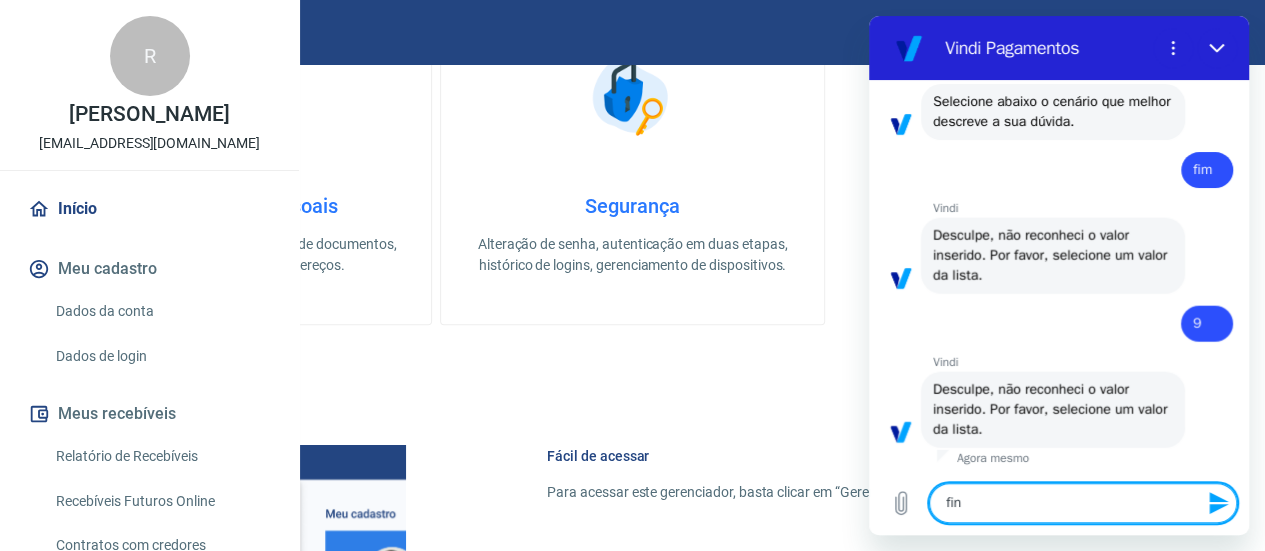 type on "fina" 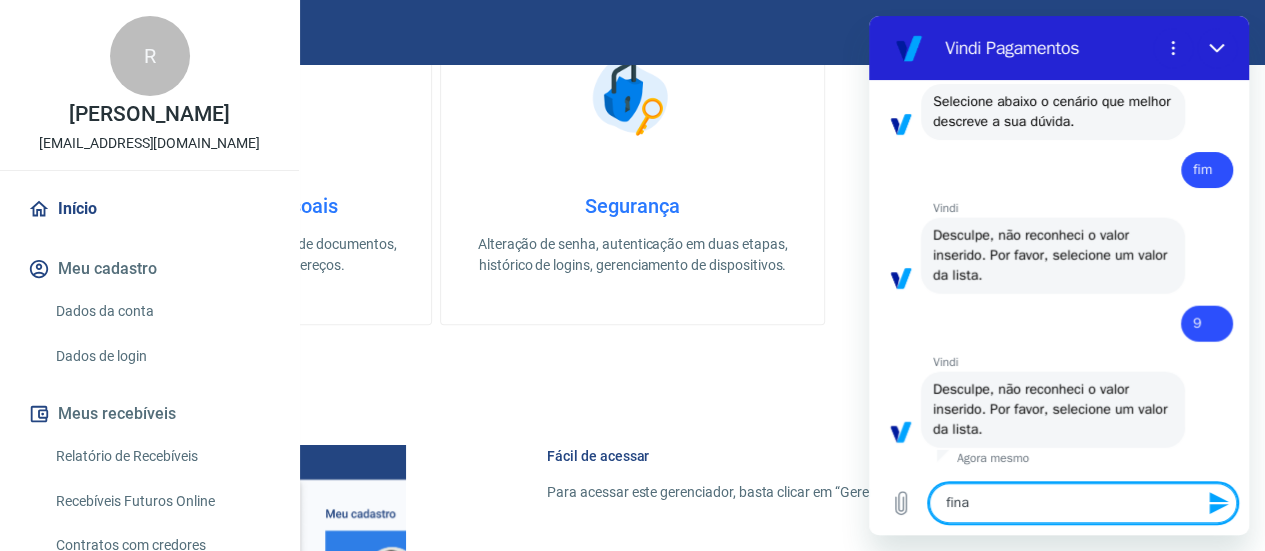 type on "final" 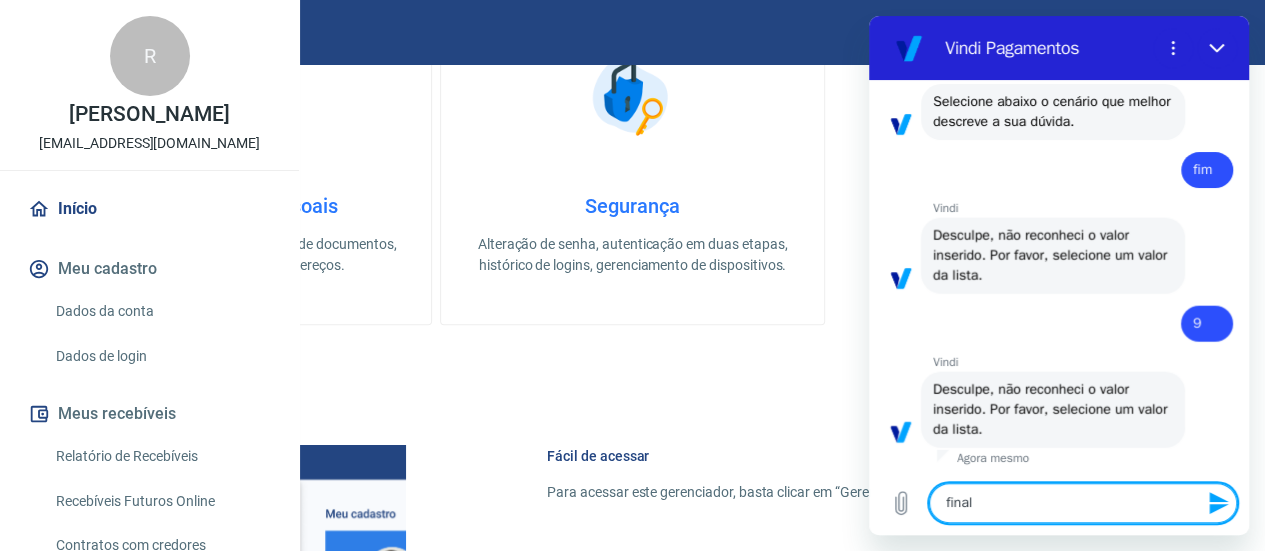 type on "finali" 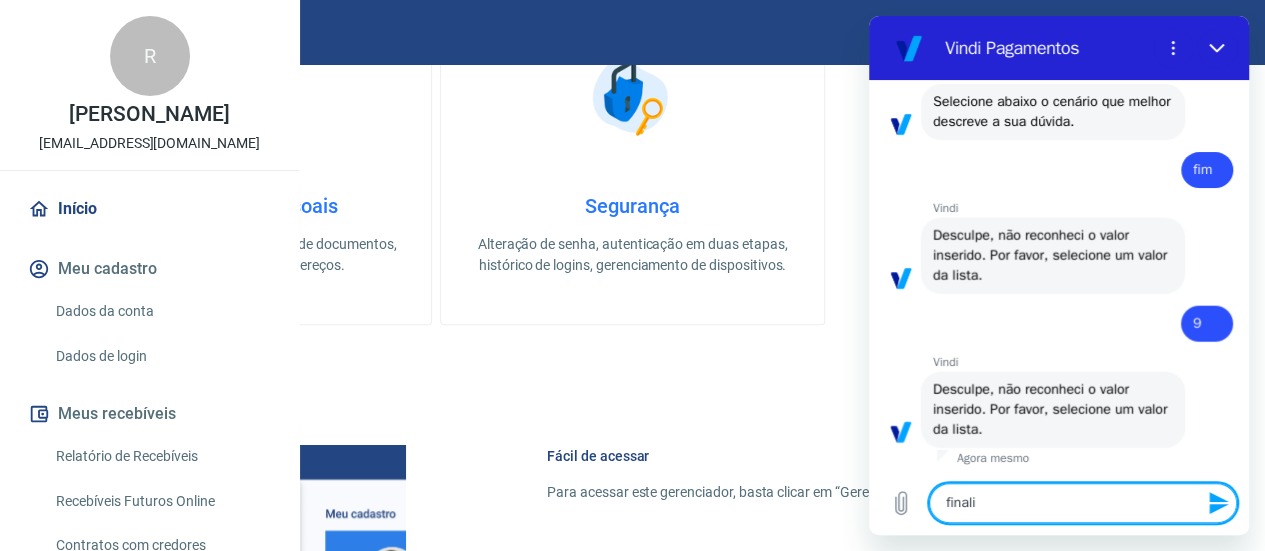 type on "finaliz" 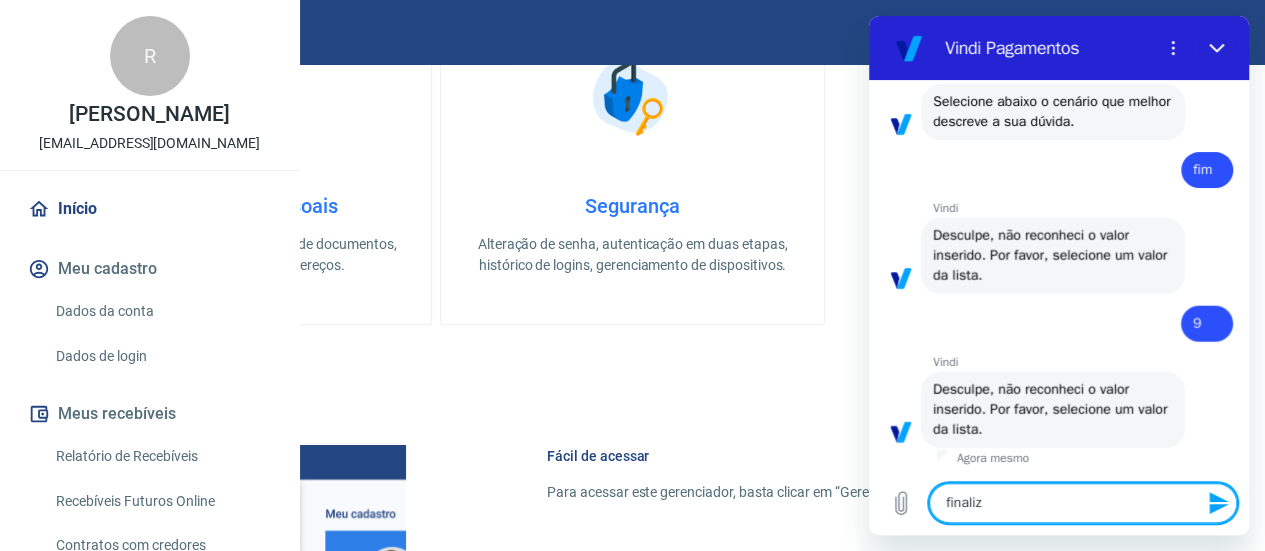 type on "finaliza" 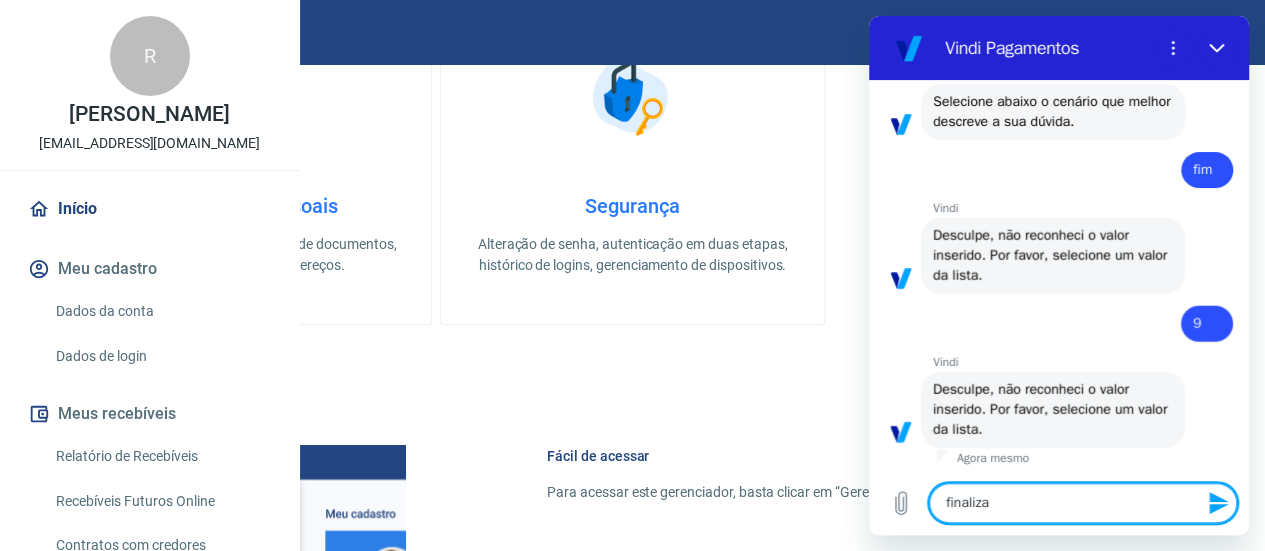 type on "finalizar" 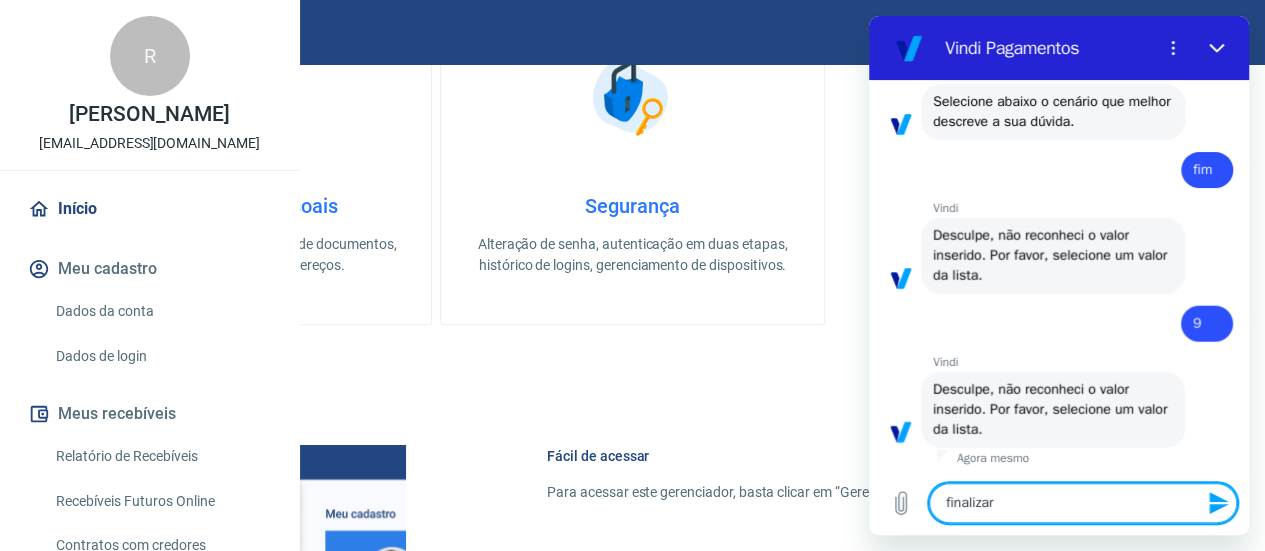 type 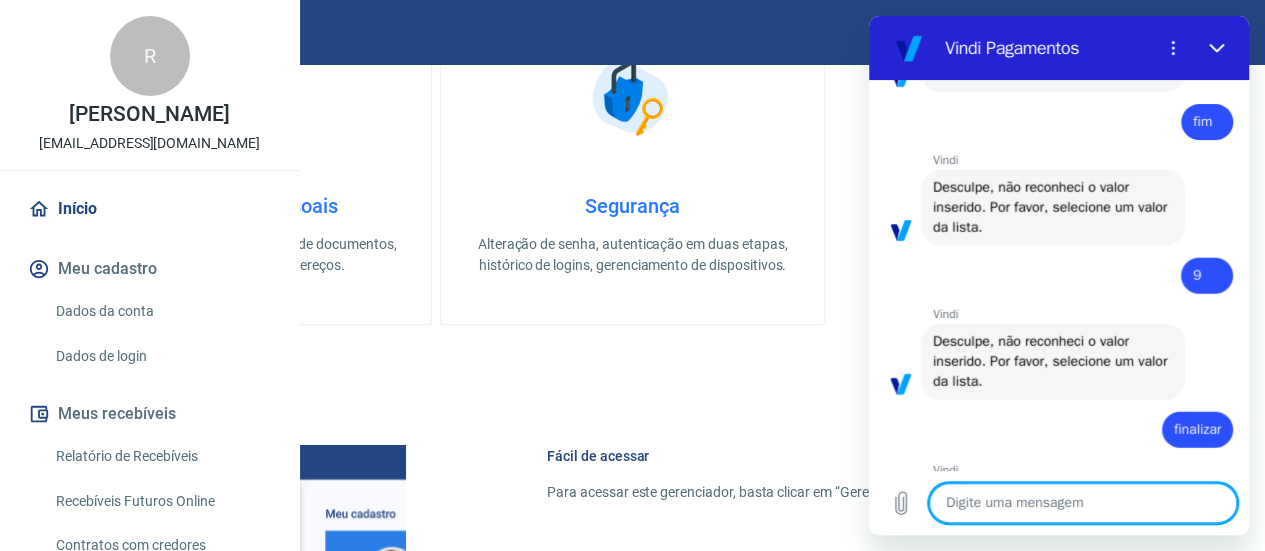 type on "x" 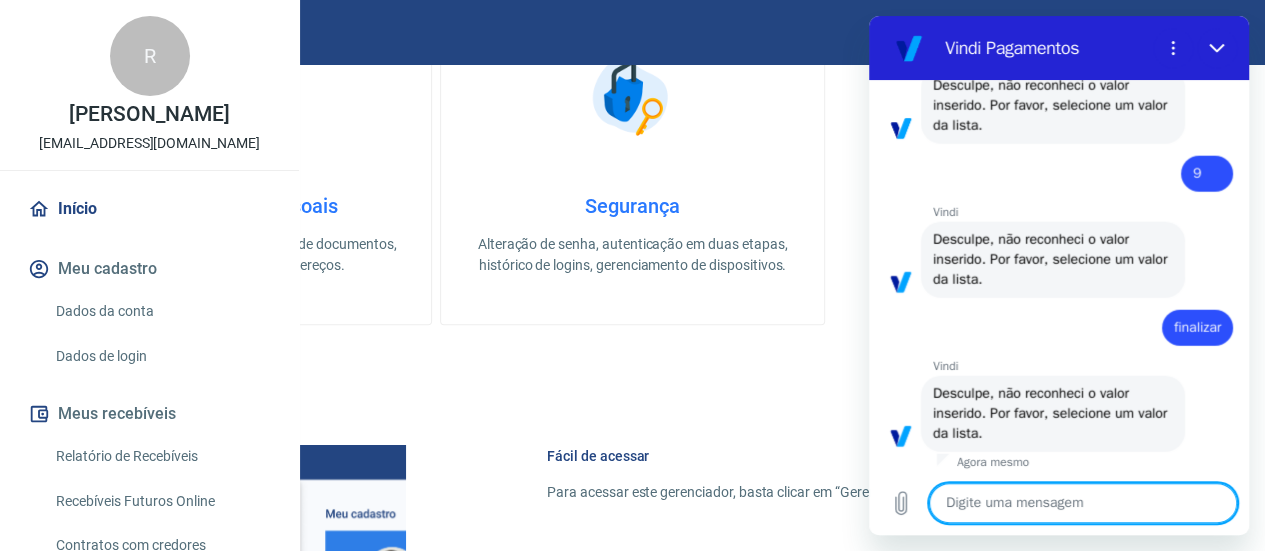 scroll, scrollTop: 2544, scrollLeft: 0, axis: vertical 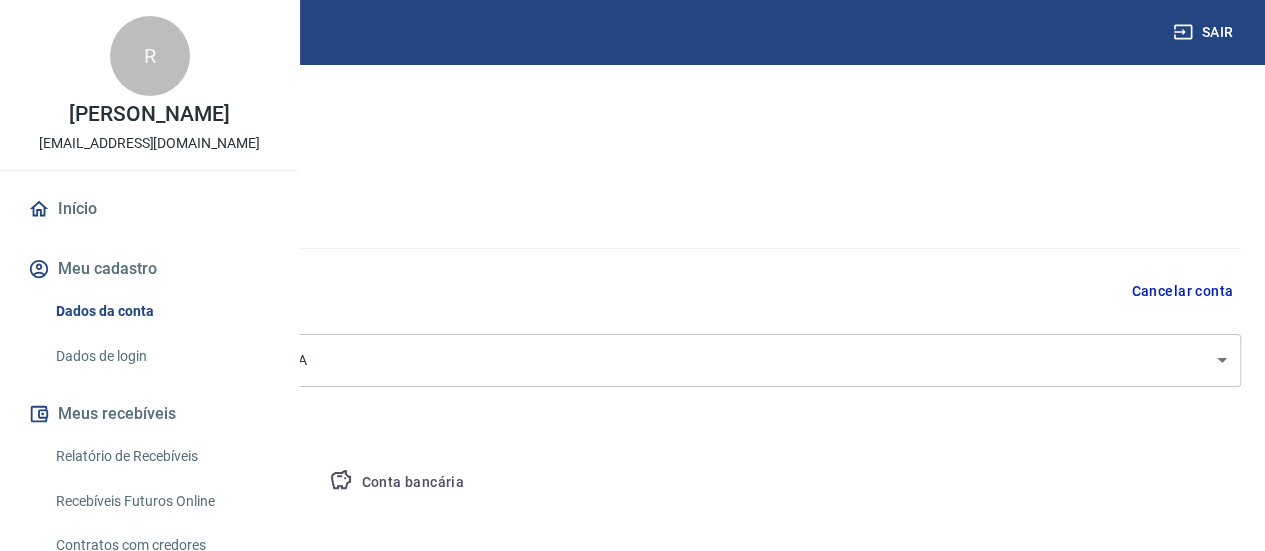 select on "SP" 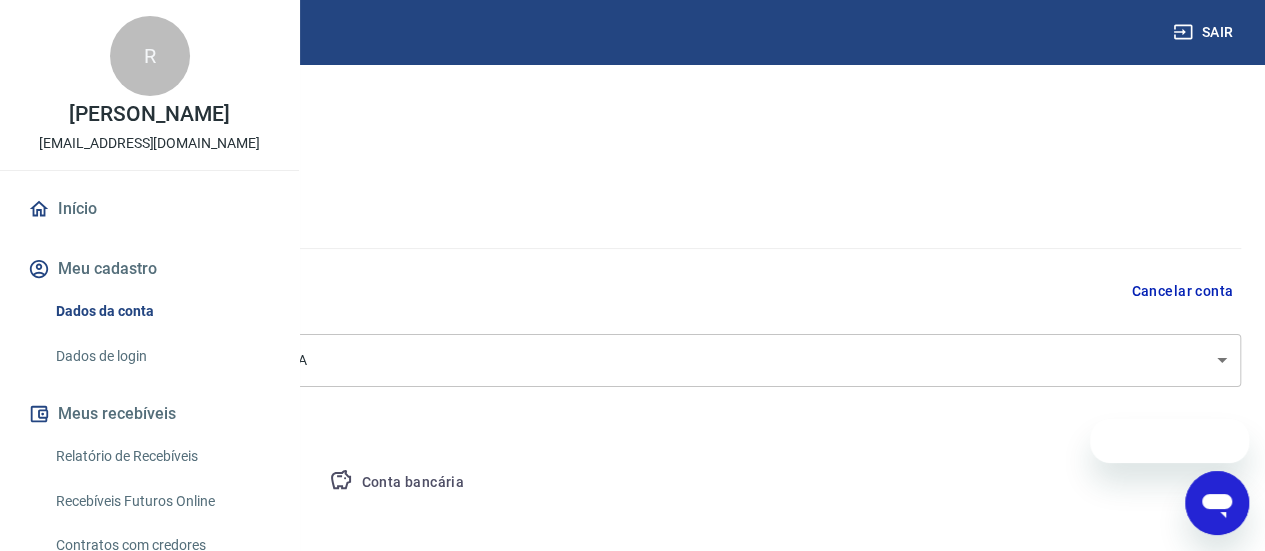 scroll, scrollTop: 0, scrollLeft: 0, axis: both 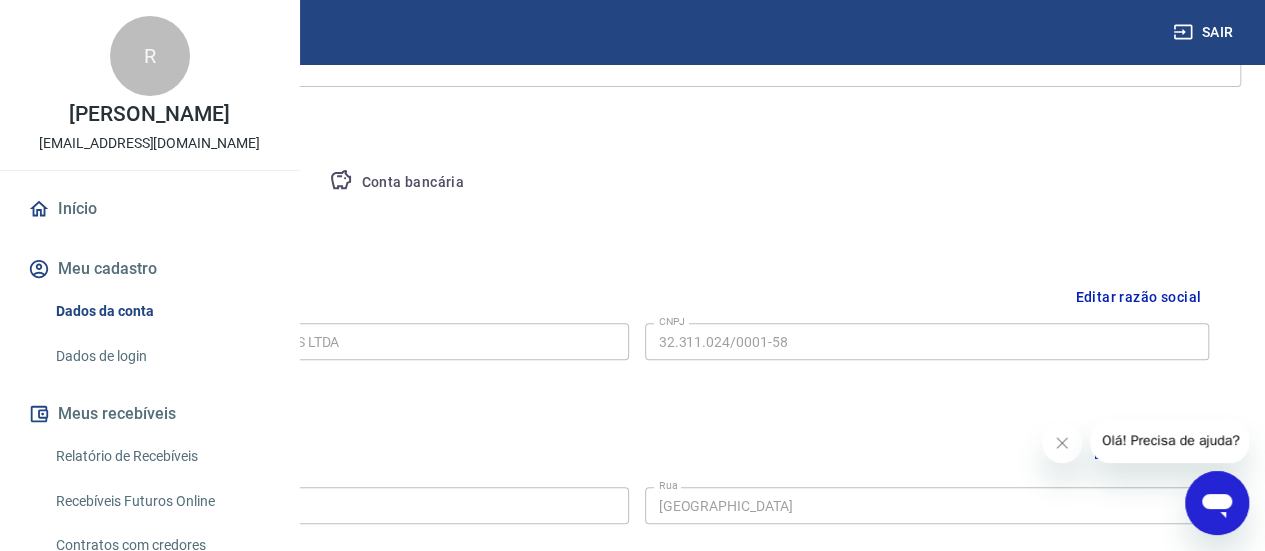 click on "Editar razão social" at bounding box center (1138, 297) 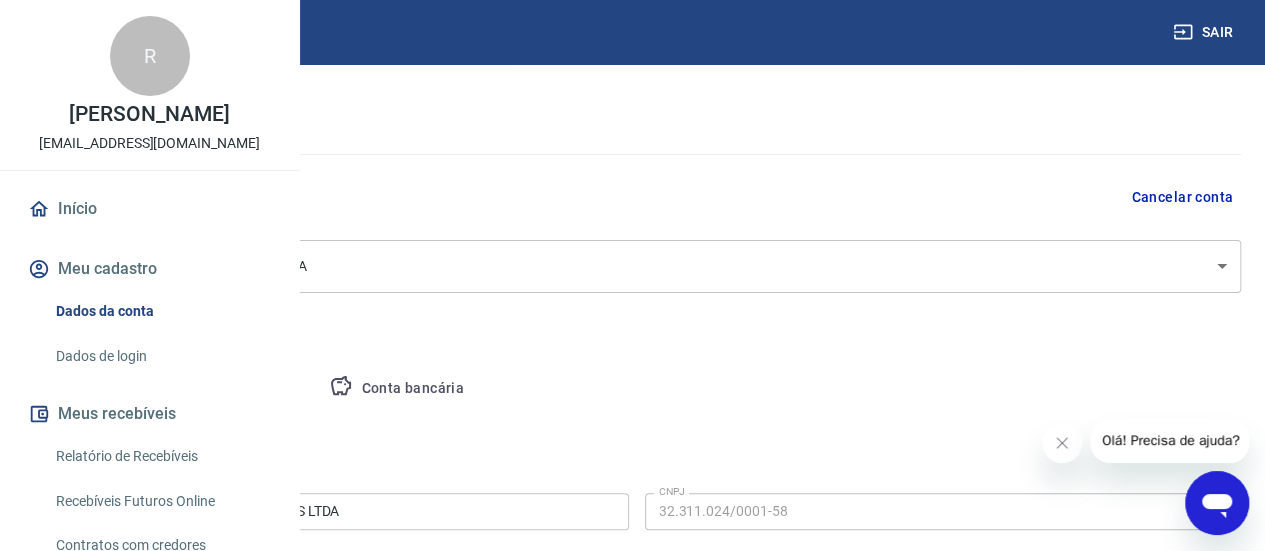 scroll, scrollTop: 0, scrollLeft: 0, axis: both 